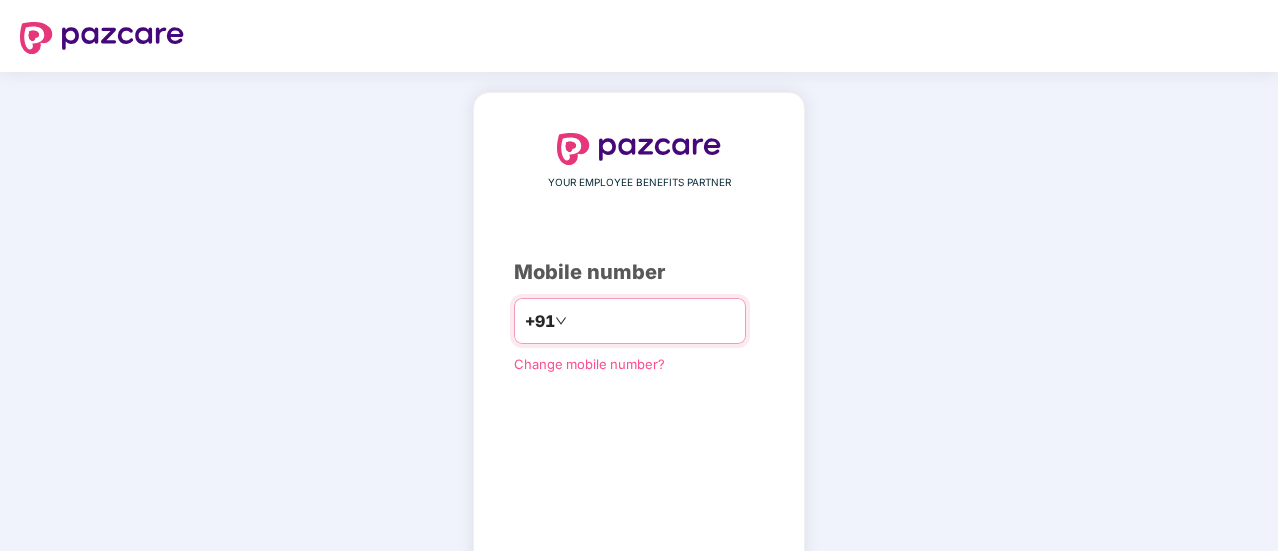 scroll, scrollTop: 0, scrollLeft: 0, axis: both 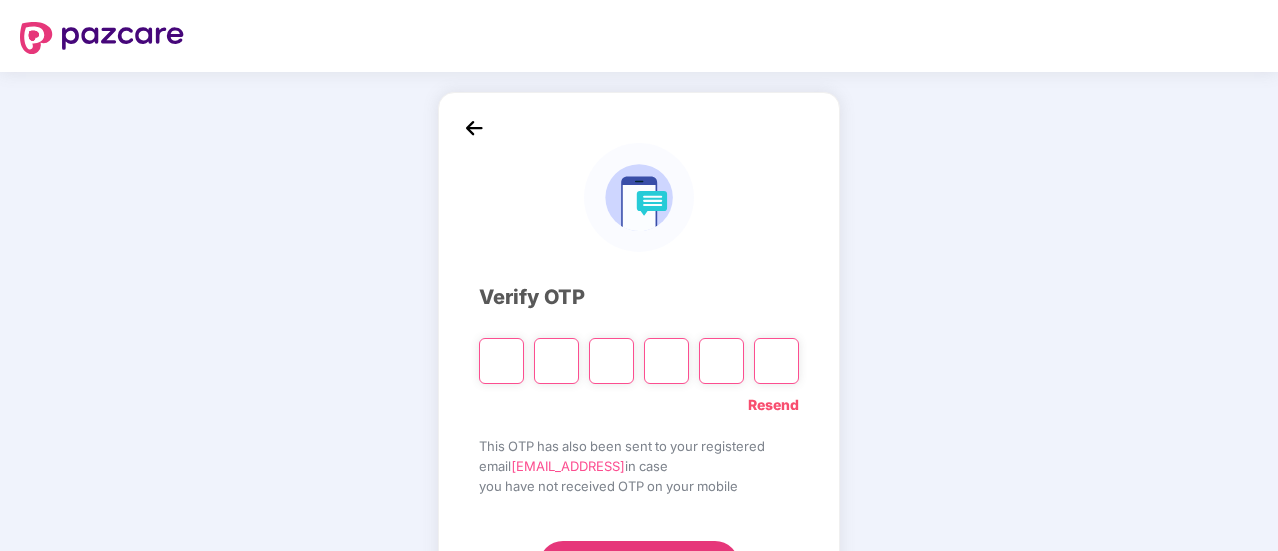 type on "*" 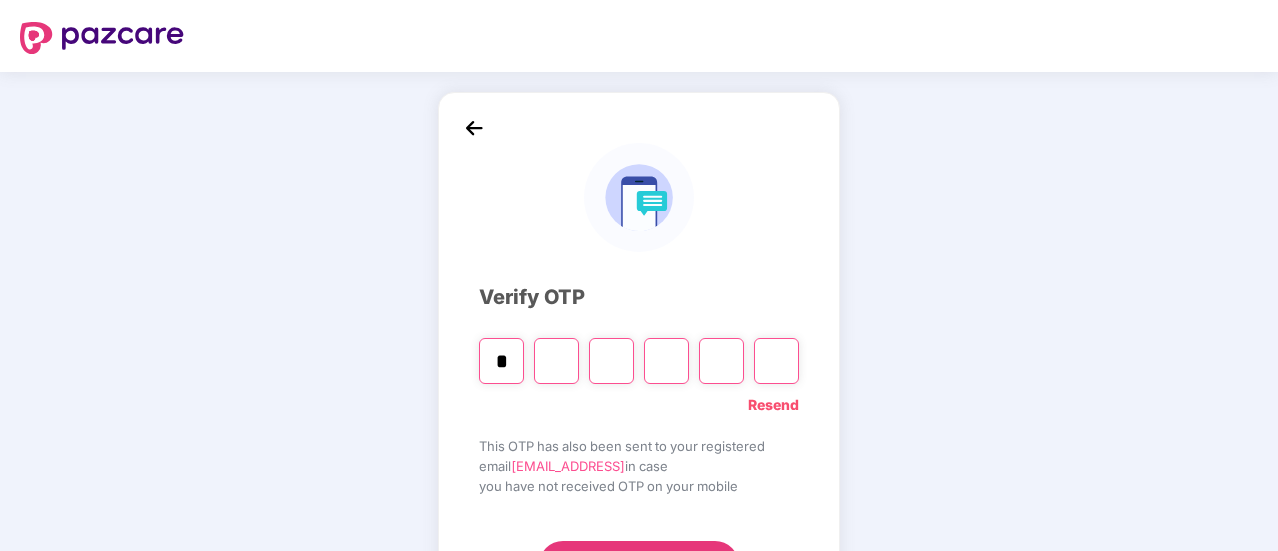 type on "*" 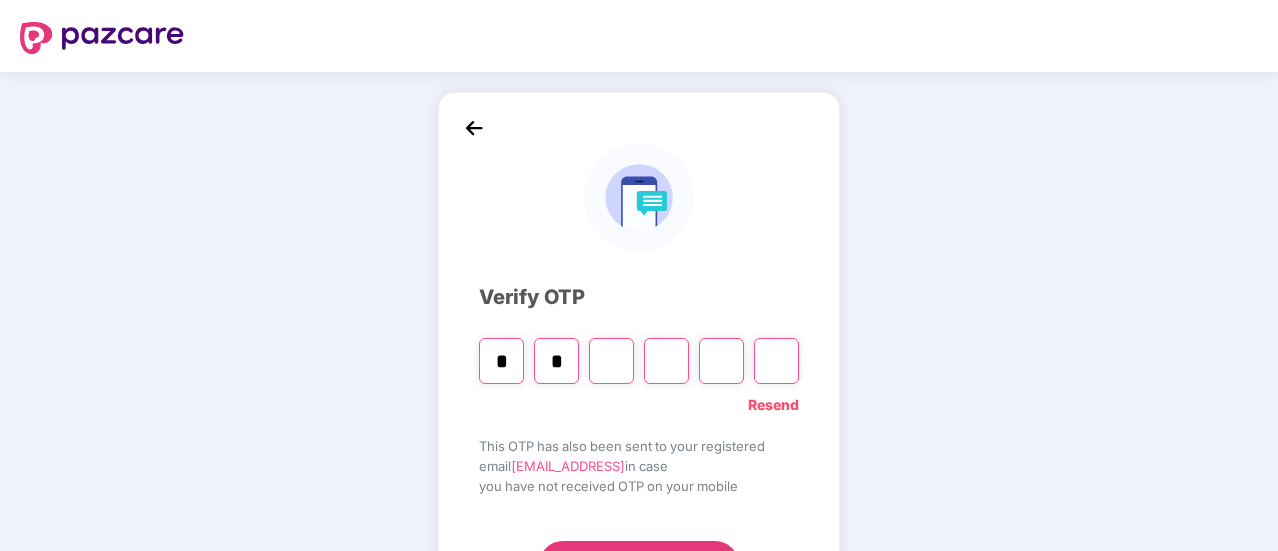type on "*" 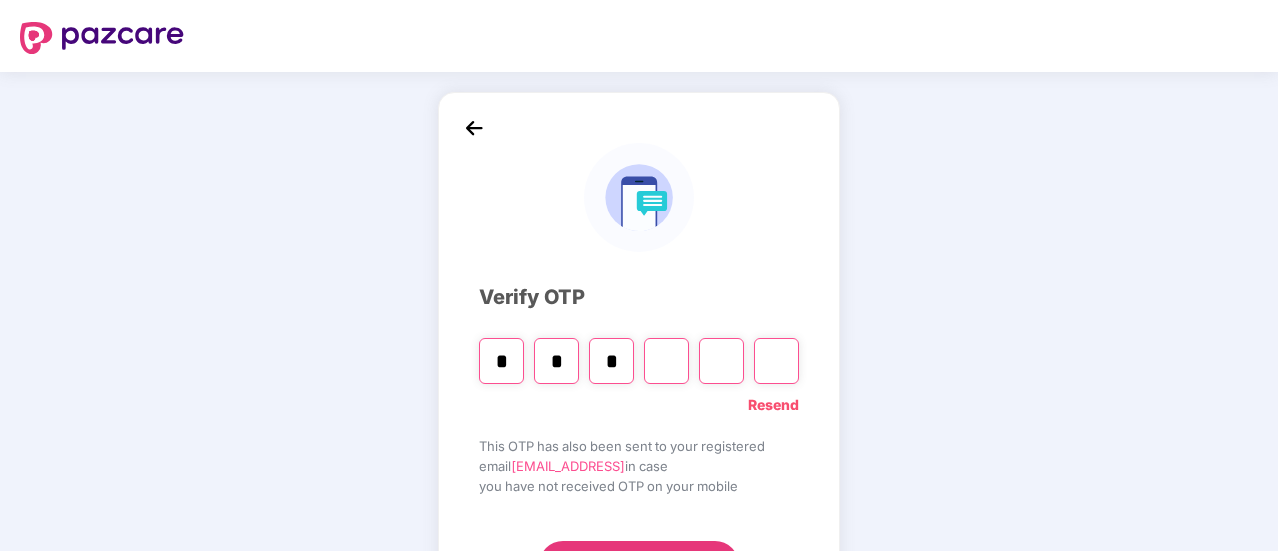 type on "*" 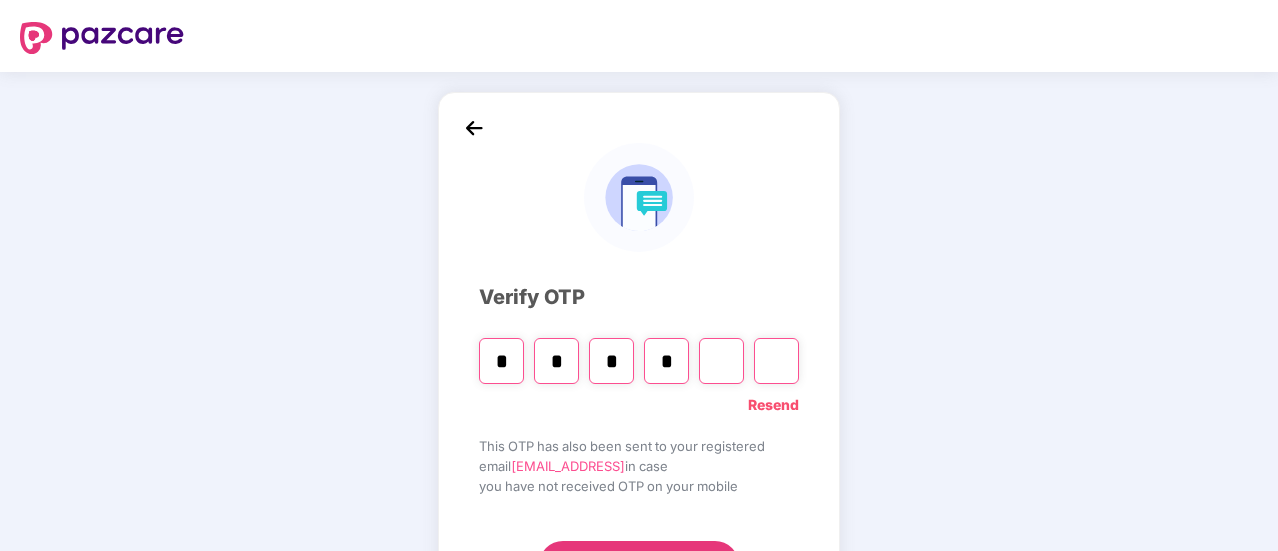 type on "*" 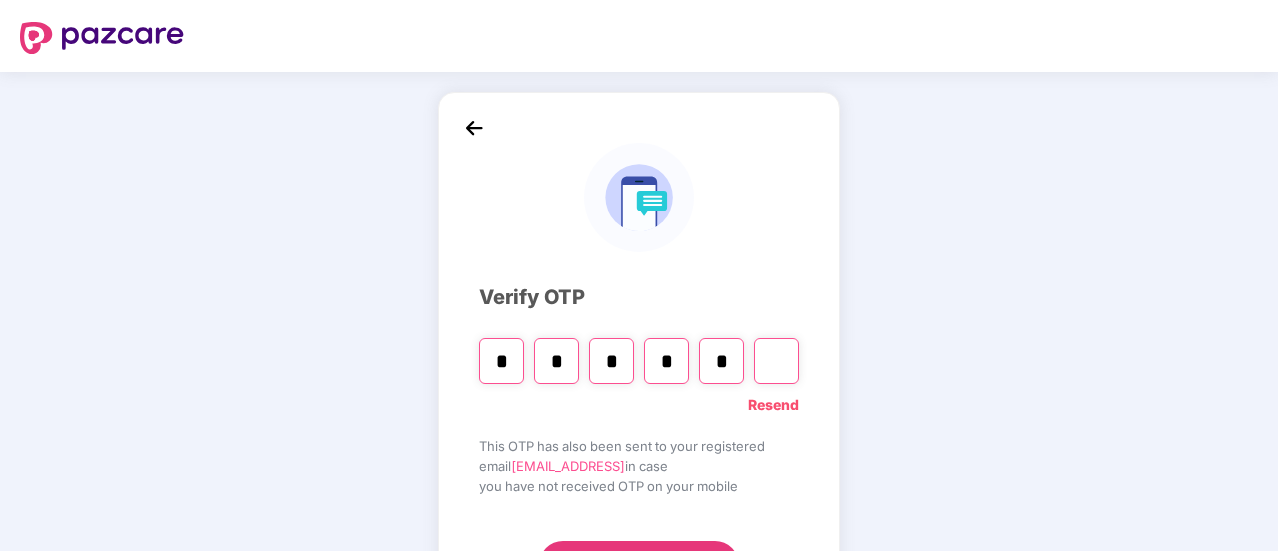 type on "*" 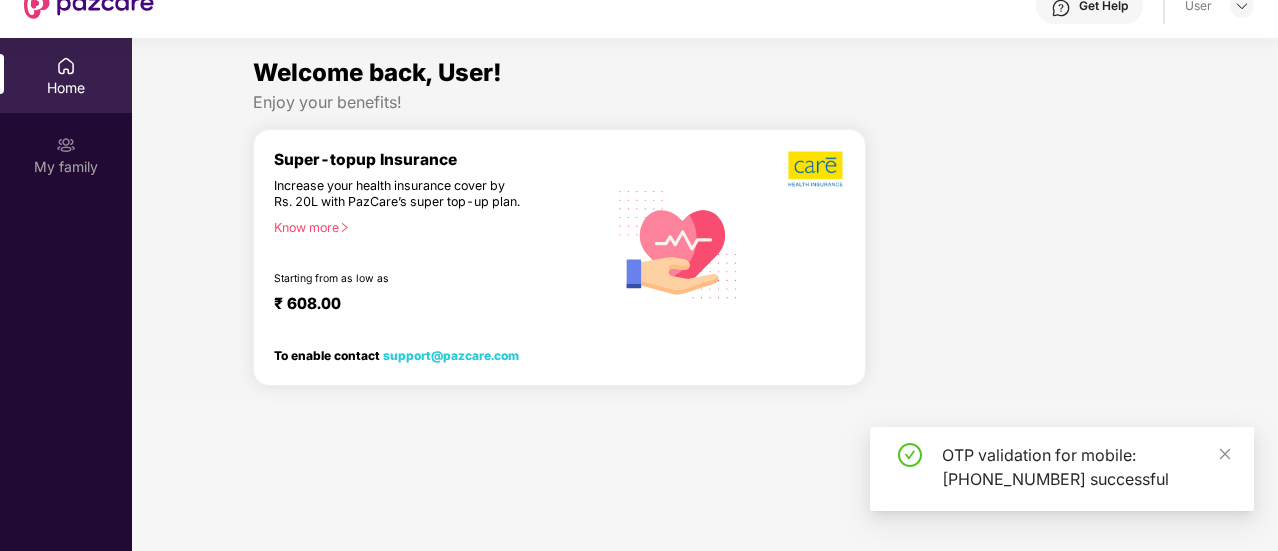 scroll, scrollTop: 100, scrollLeft: 0, axis: vertical 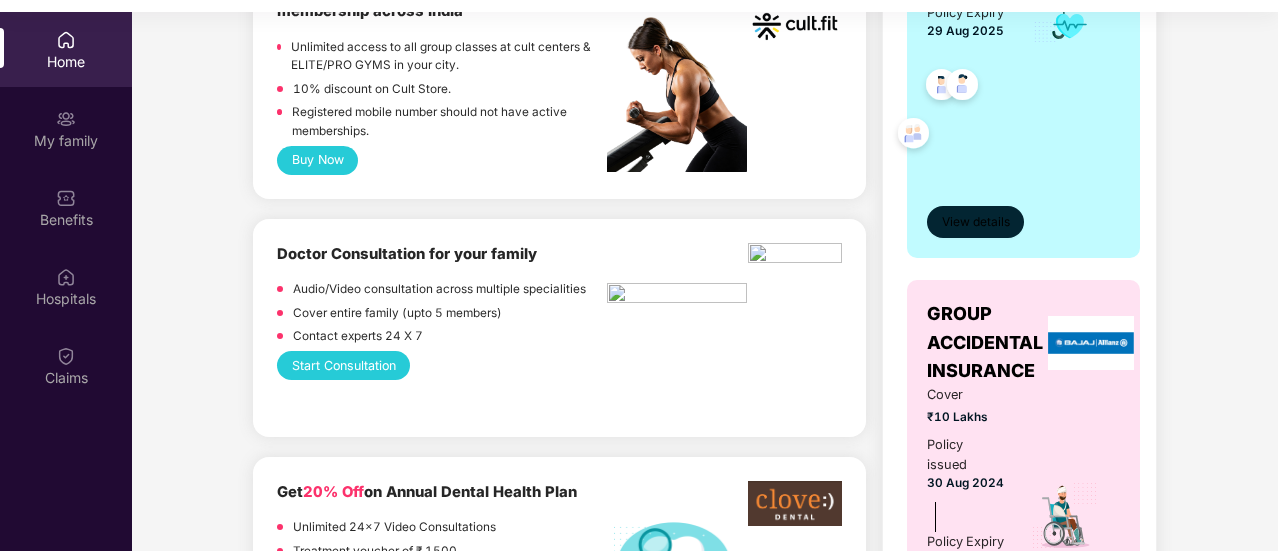 click on "View details" at bounding box center (976, 222) 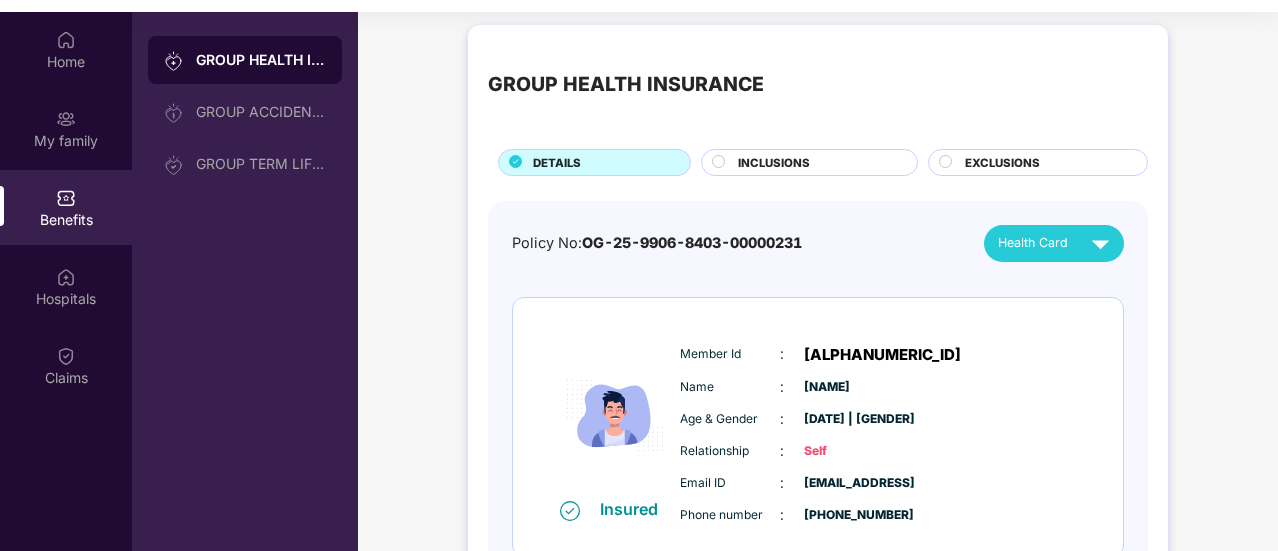 scroll, scrollTop: 0, scrollLeft: 0, axis: both 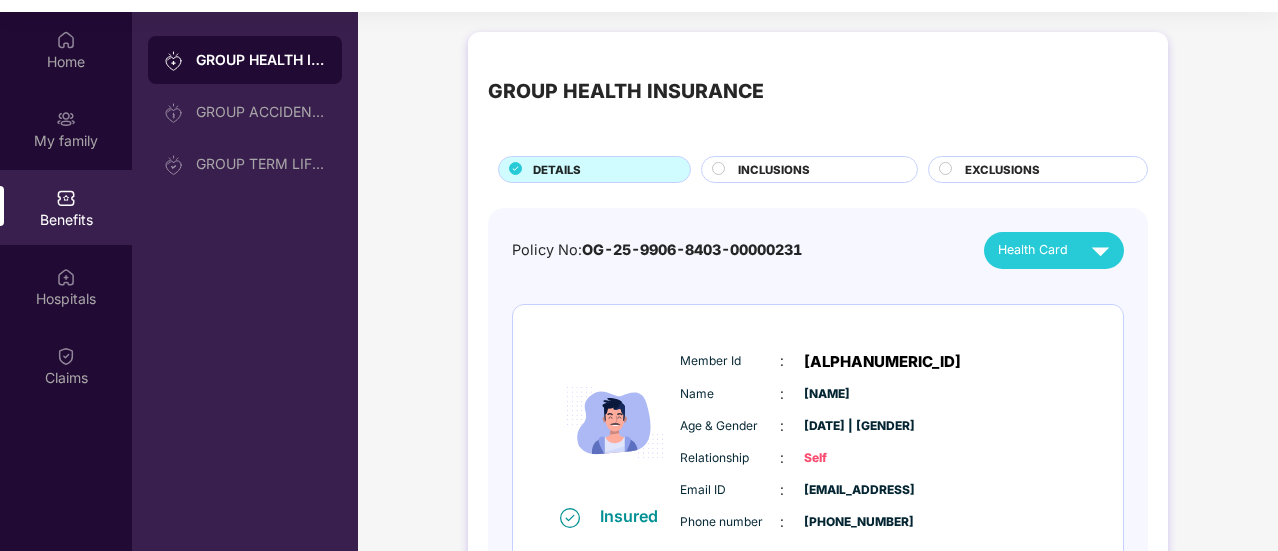 click on "INCLUSIONS" at bounding box center (774, 170) 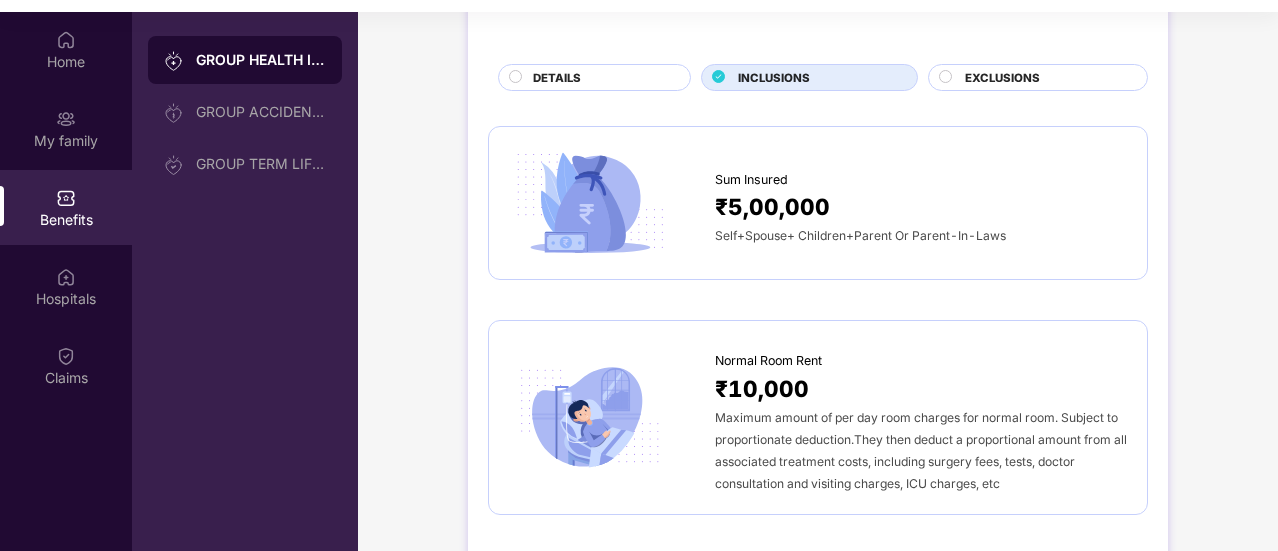 scroll, scrollTop: 0, scrollLeft: 0, axis: both 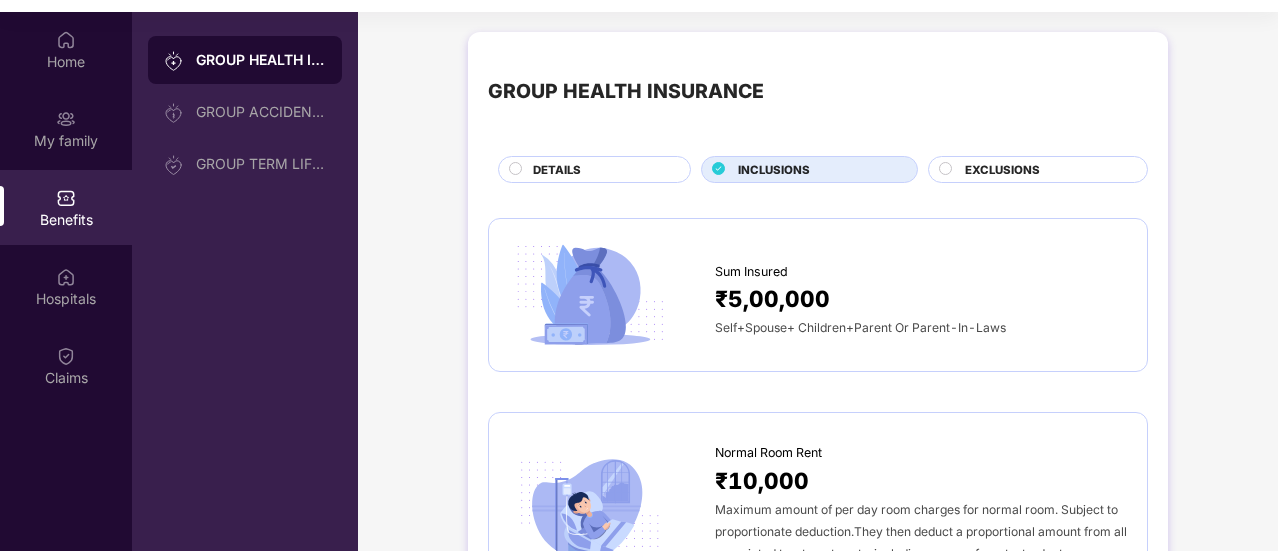 click on "₹5,00,000" at bounding box center [772, 298] 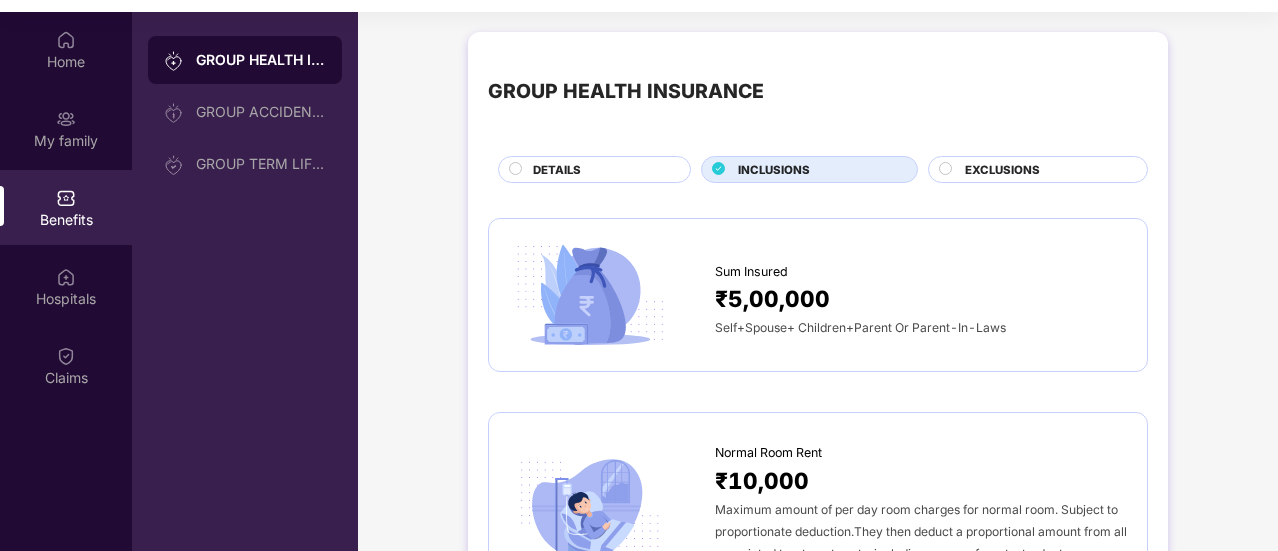 click on "₹5,00,000" at bounding box center [921, 298] 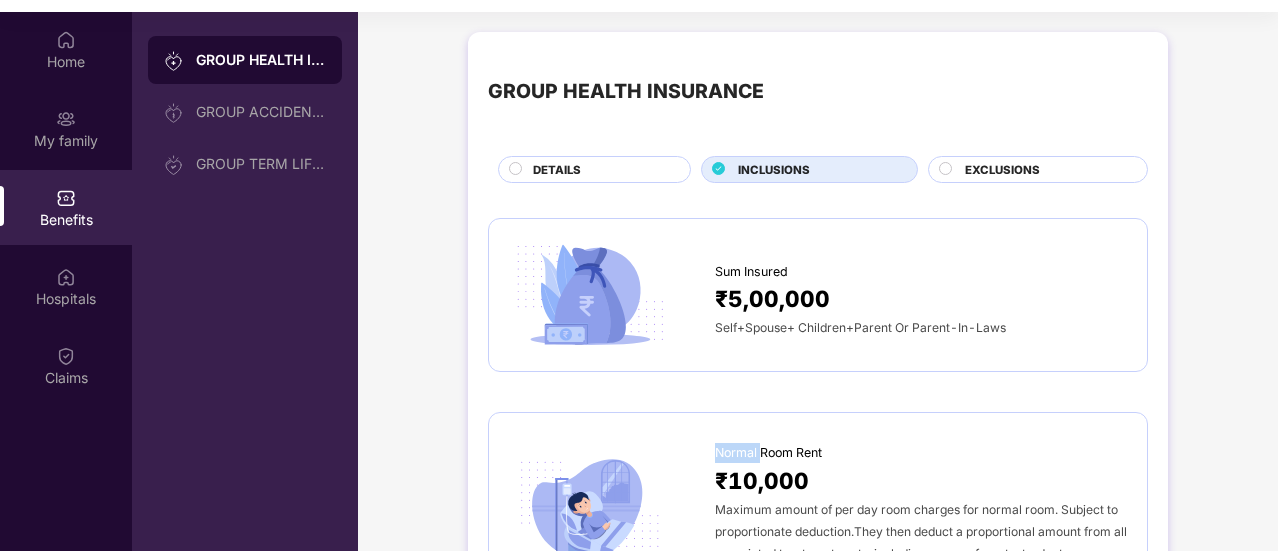 click on "Normal Room Rent" at bounding box center (768, 453) 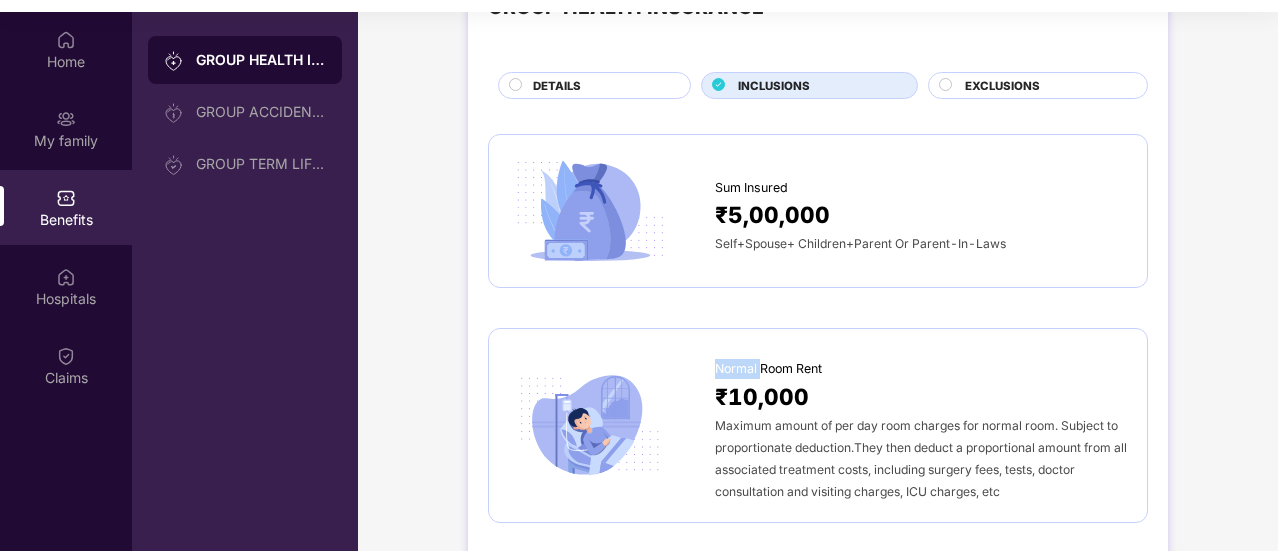 scroll, scrollTop: 200, scrollLeft: 0, axis: vertical 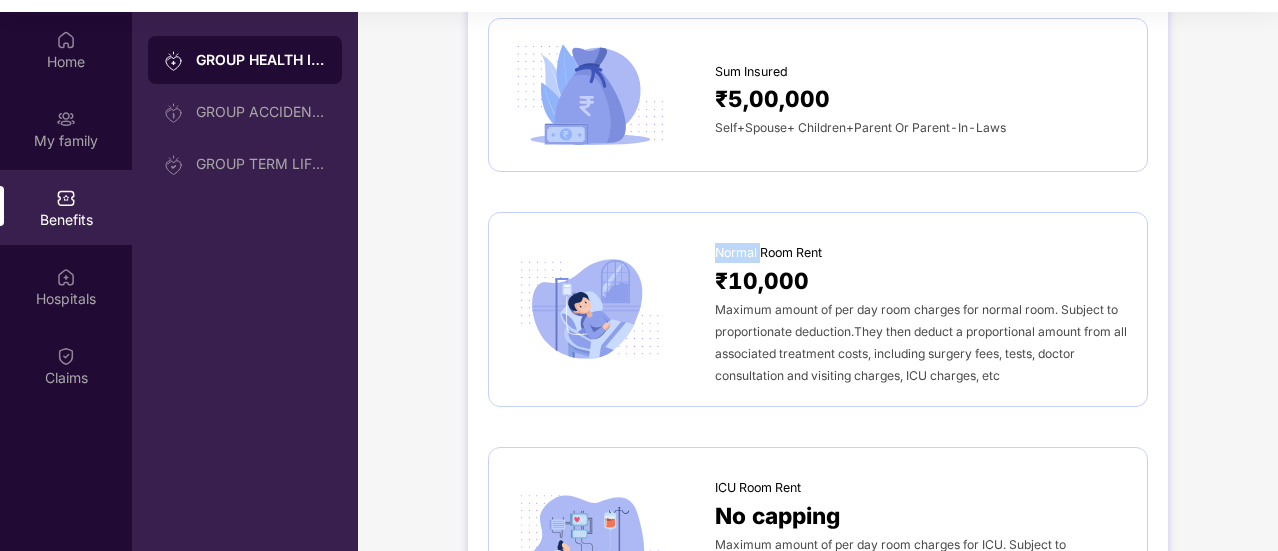 click at bounding box center [590, 95] 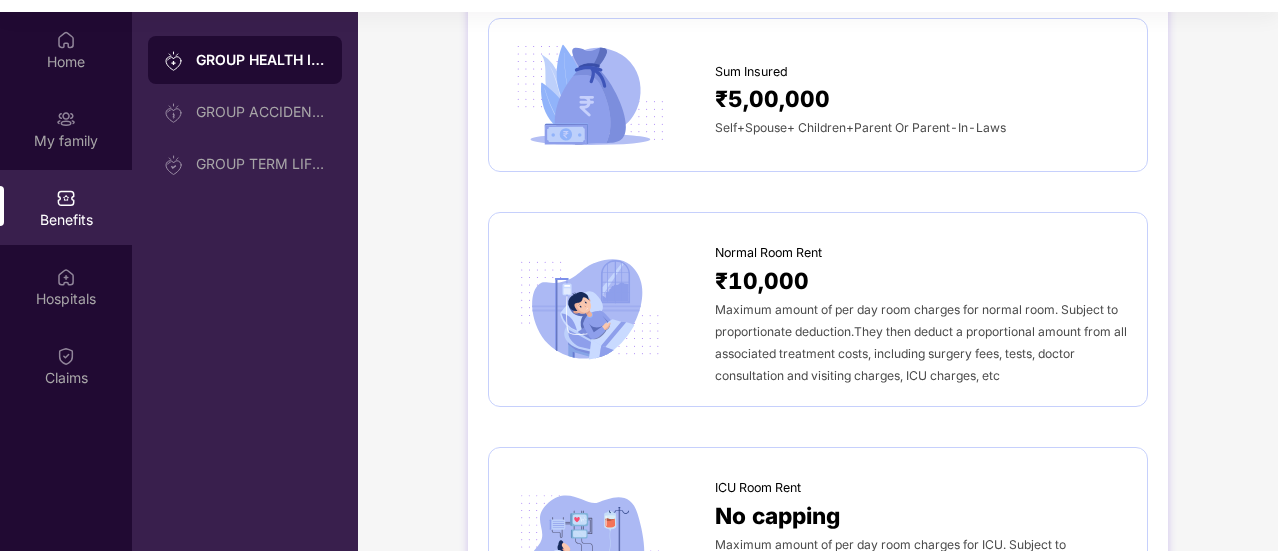 click on "₹10,000" at bounding box center (762, 280) 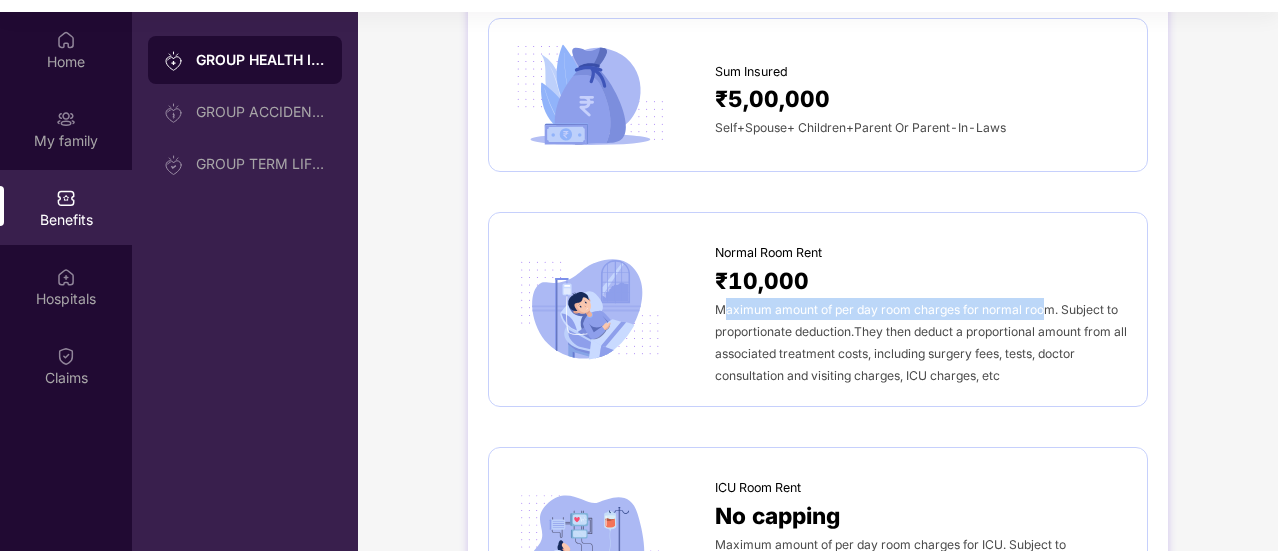 drag, startPoint x: 720, startPoint y: 311, endPoint x: 1048, endPoint y: 307, distance: 328.02438 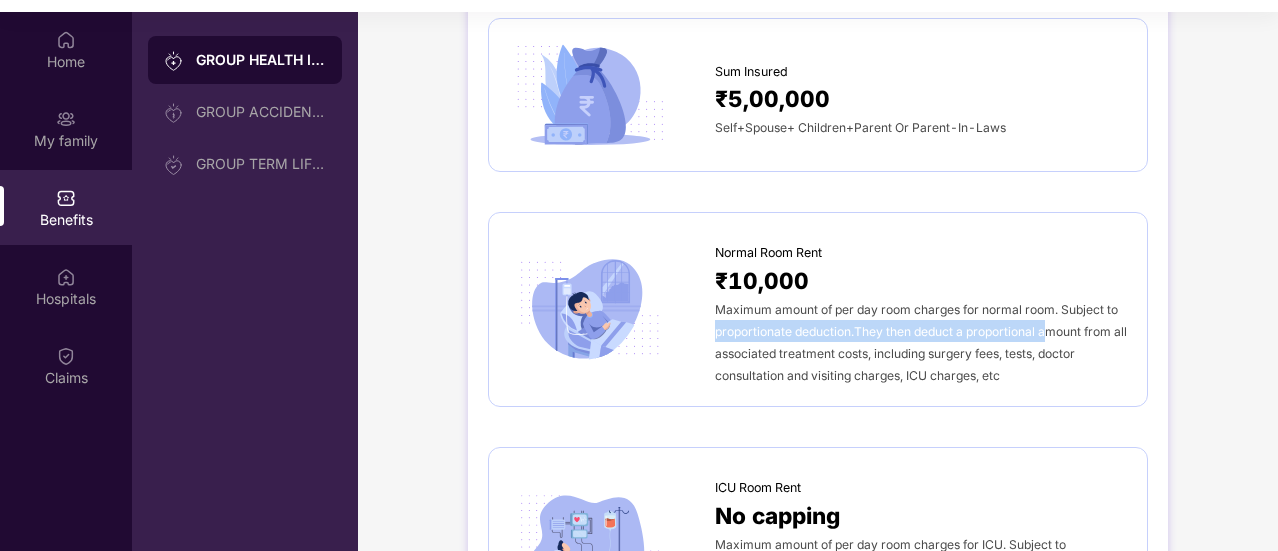 drag, startPoint x: 713, startPoint y: 329, endPoint x: 1042, endPoint y: 339, distance: 329.15195 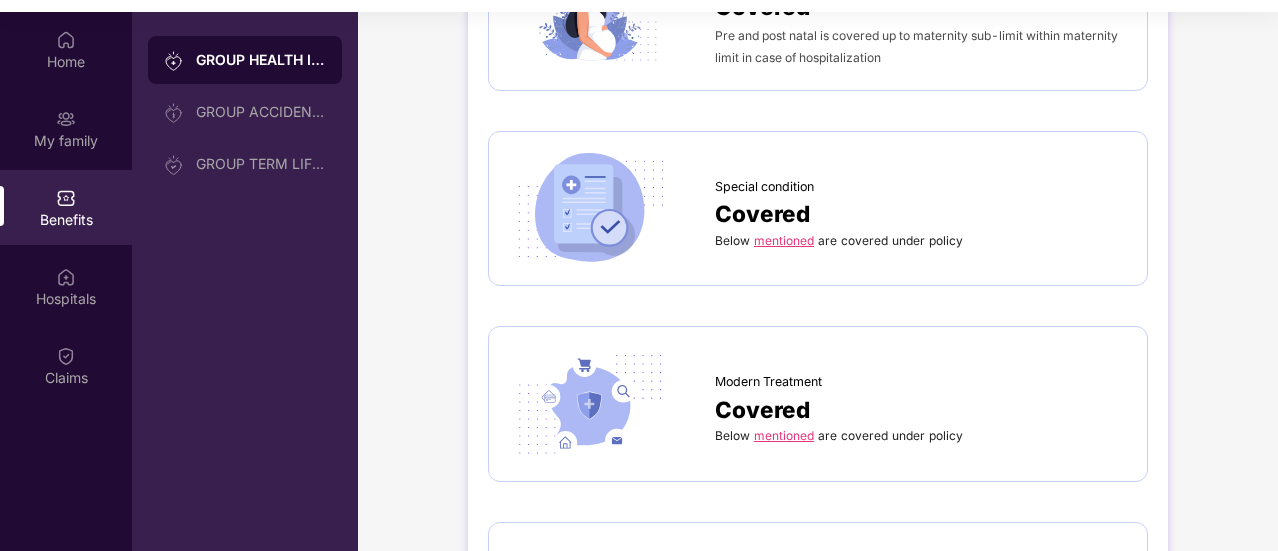 scroll, scrollTop: 2300, scrollLeft: 0, axis: vertical 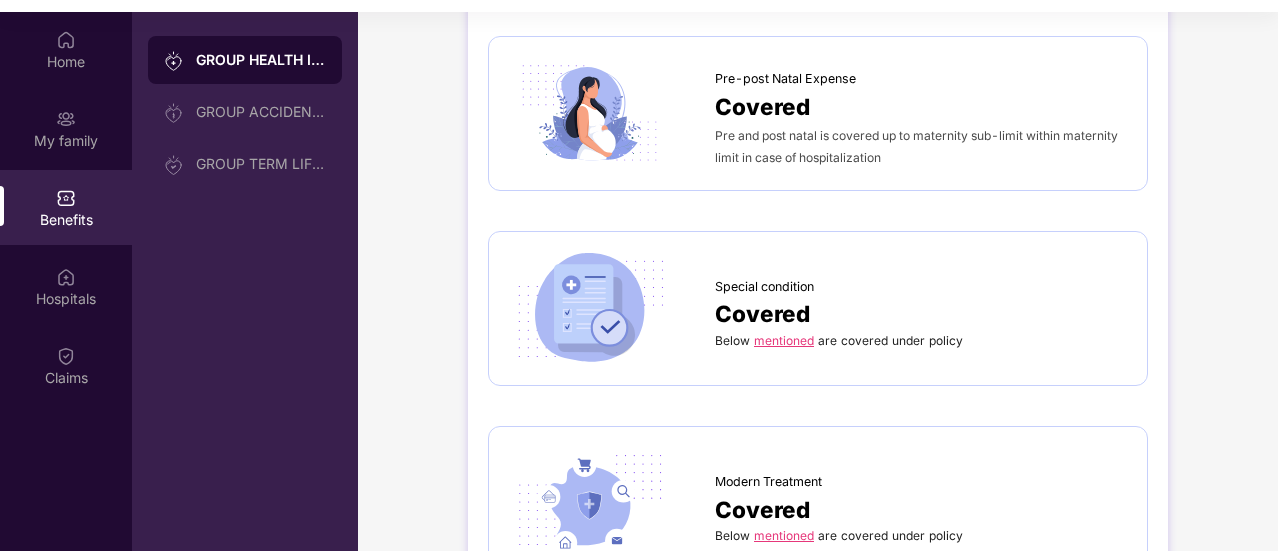 click on "mentioned" at bounding box center [784, 340] 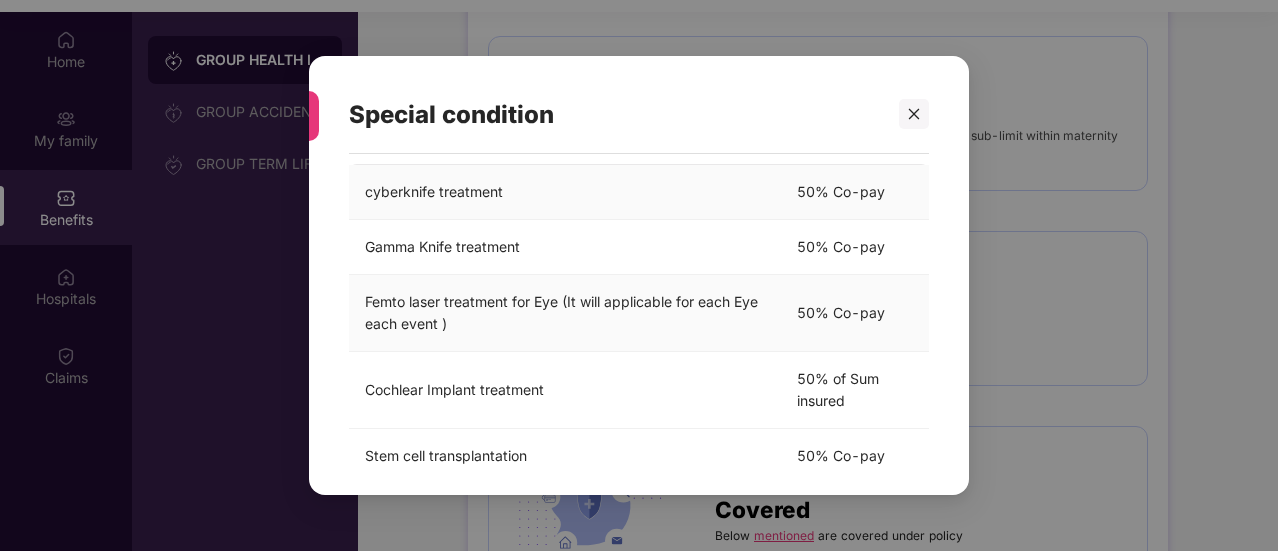 scroll, scrollTop: 192, scrollLeft: 0, axis: vertical 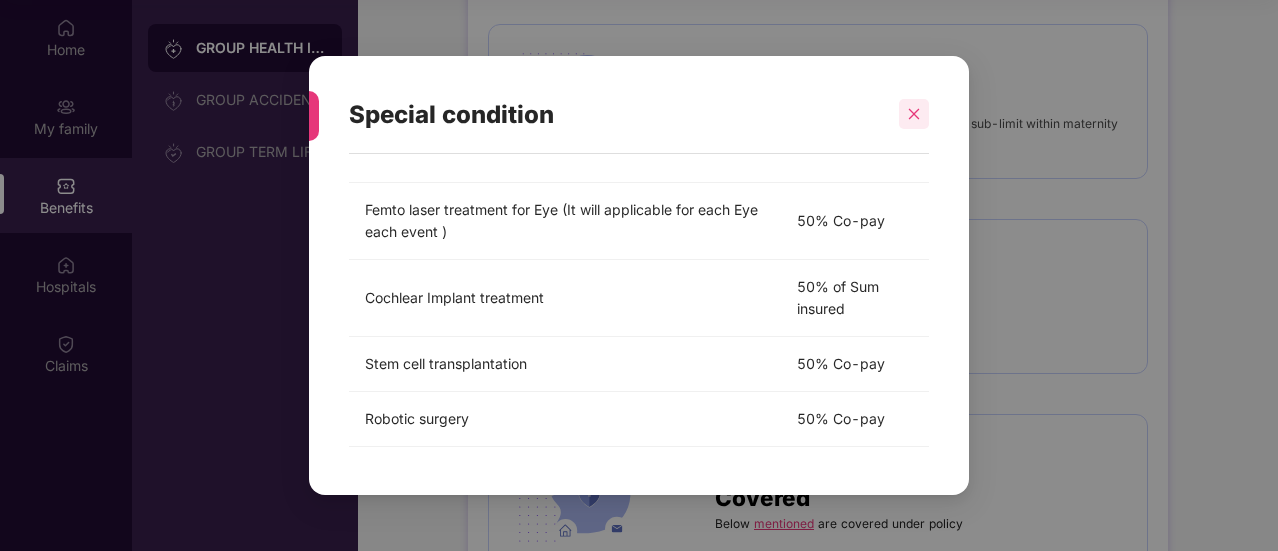 click at bounding box center [914, 114] 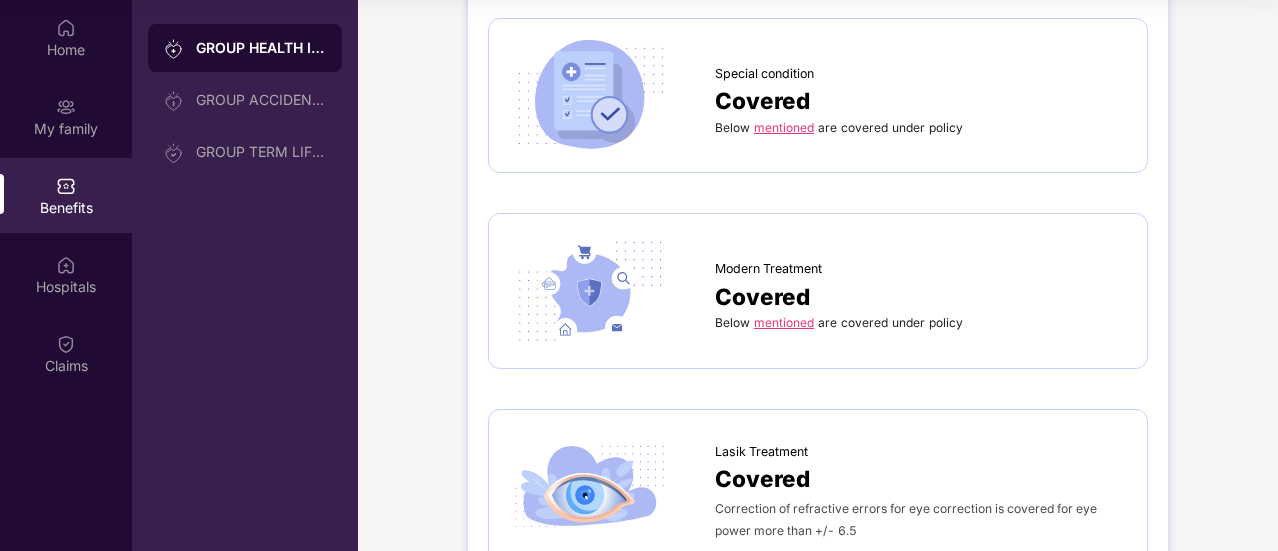 scroll, scrollTop: 2600, scrollLeft: 0, axis: vertical 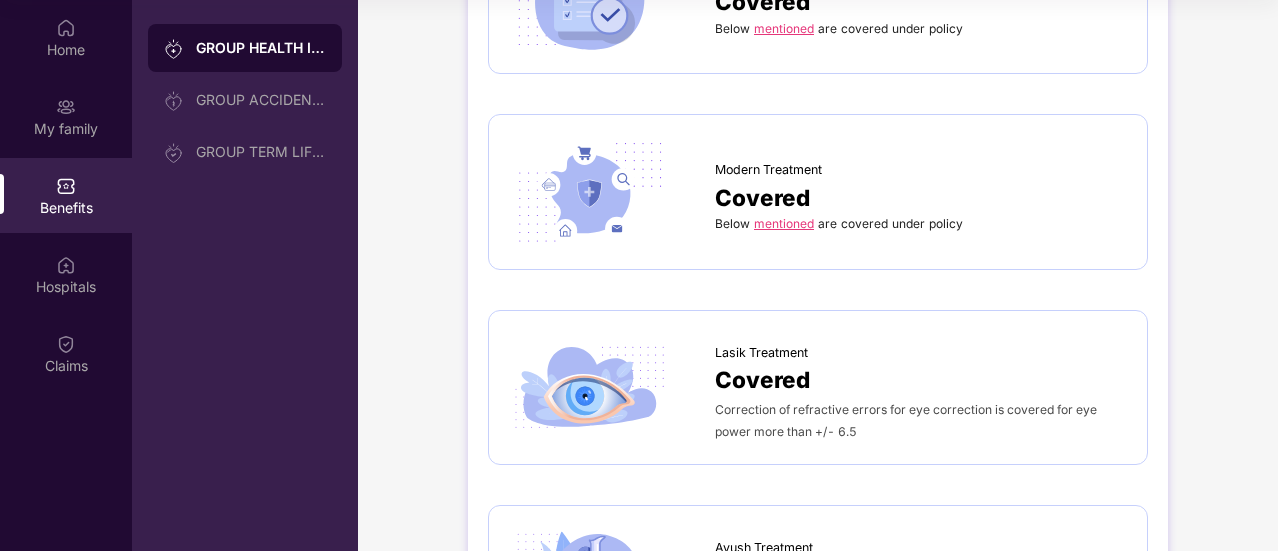 click on "mentioned" at bounding box center [784, 223] 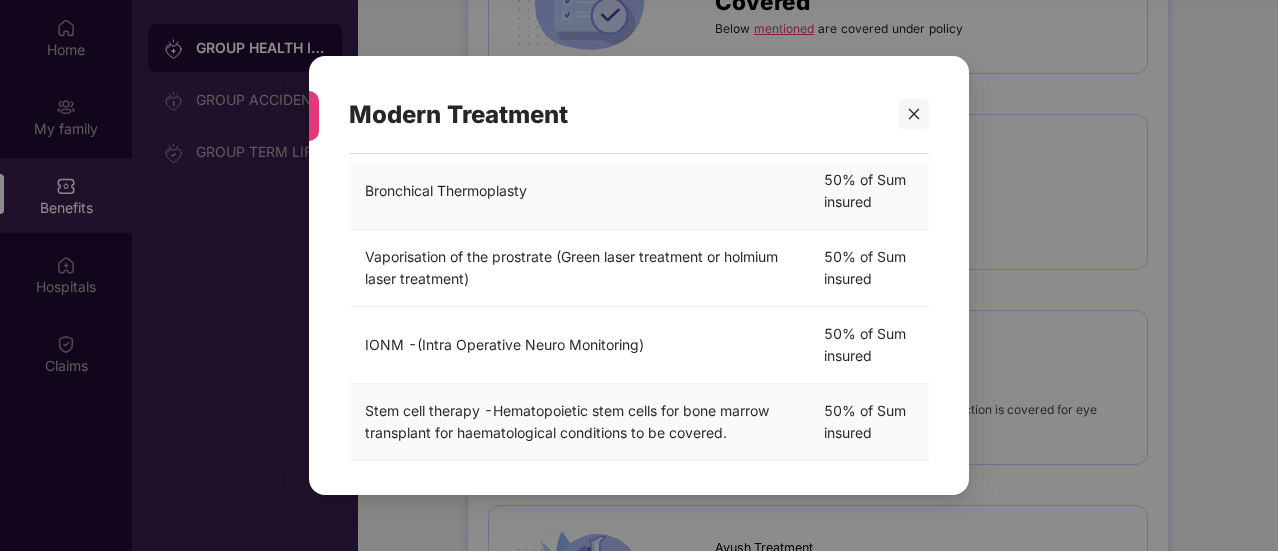 scroll, scrollTop: 740, scrollLeft: 0, axis: vertical 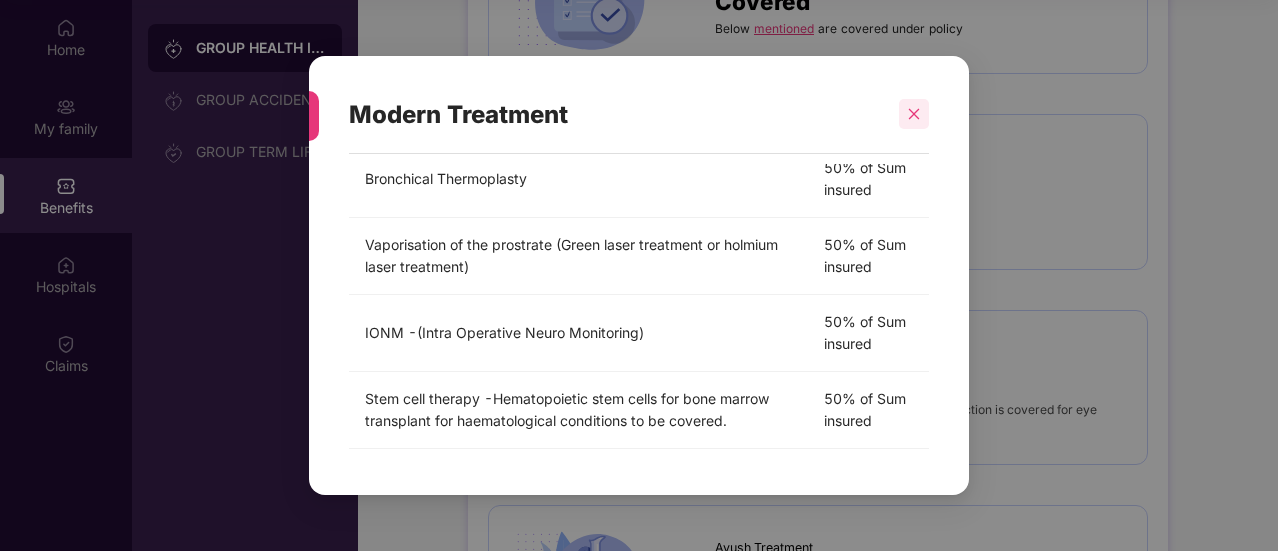 click 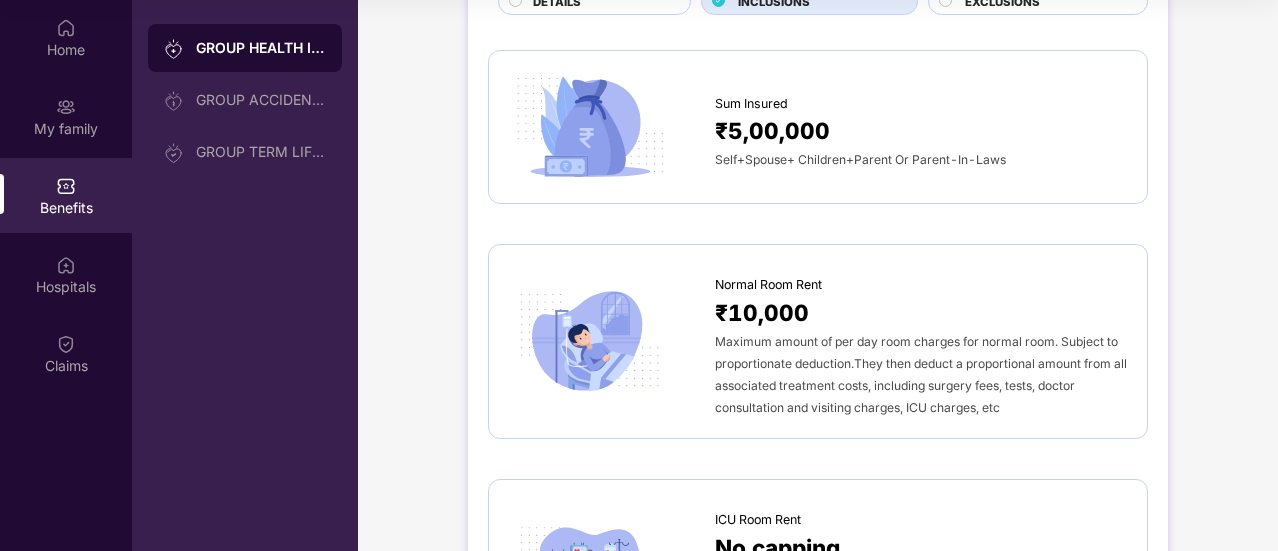 scroll, scrollTop: 0, scrollLeft: 0, axis: both 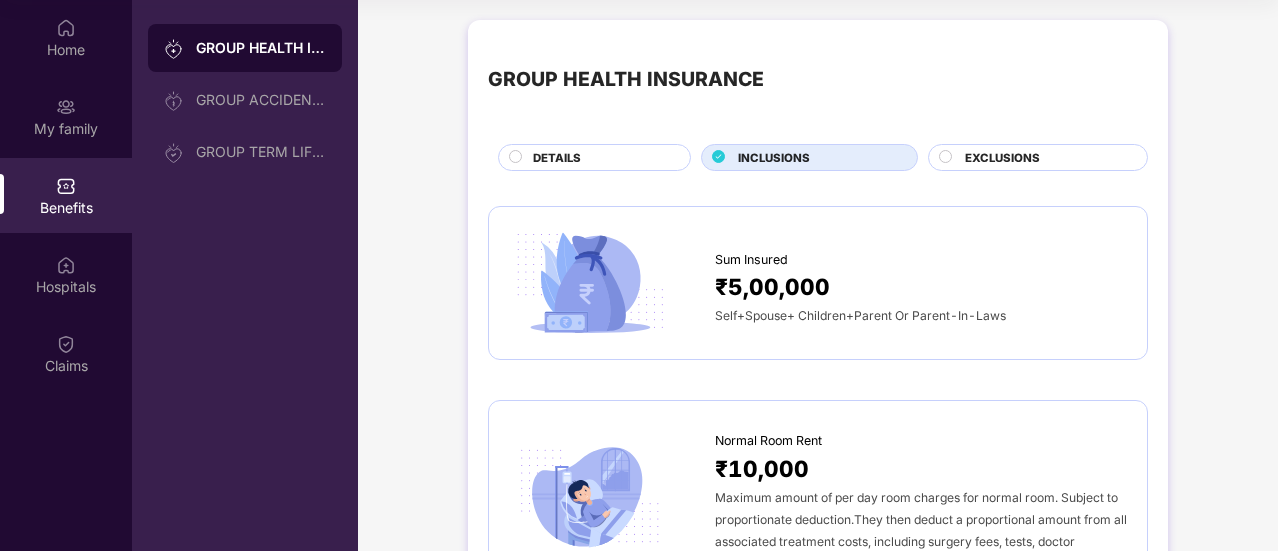 click 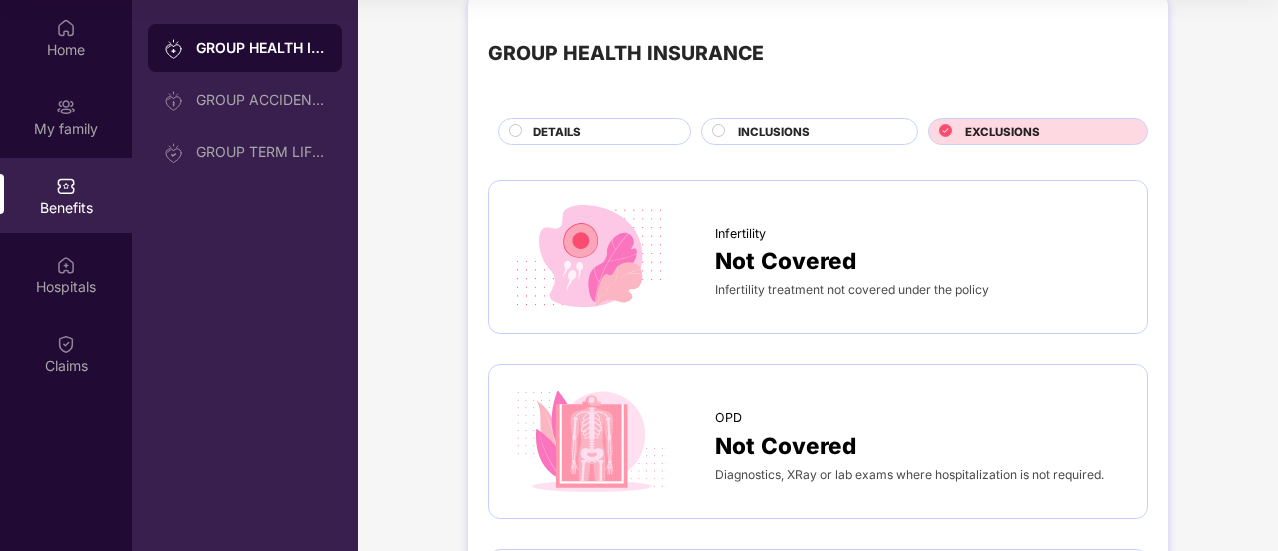 scroll, scrollTop: 0, scrollLeft: 0, axis: both 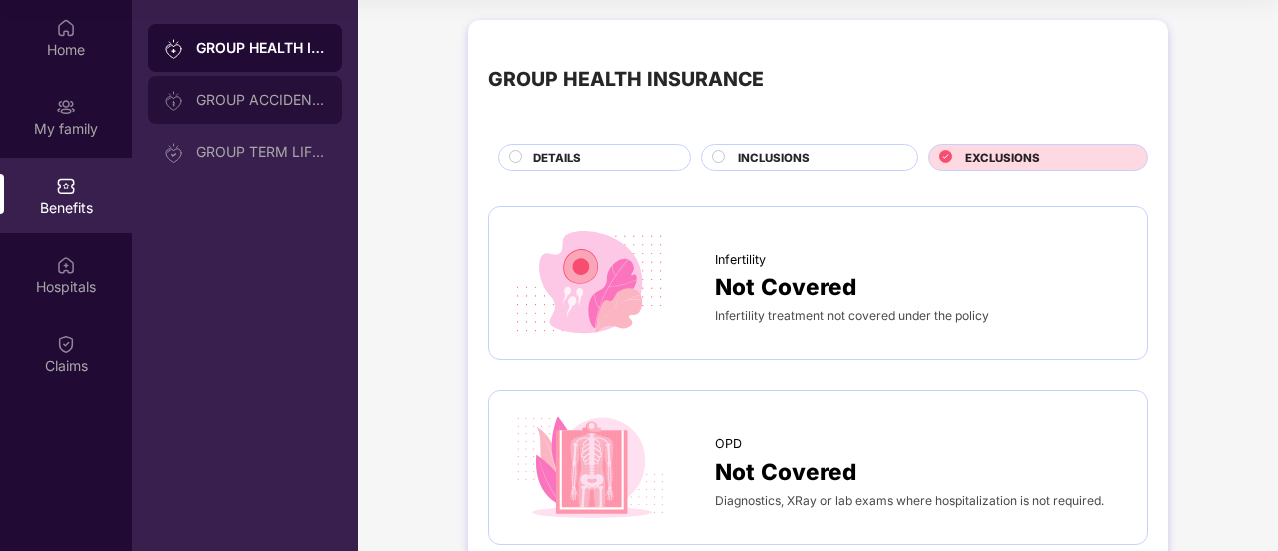 click on "GROUP ACCIDENTAL INSURANCE" at bounding box center [245, 100] 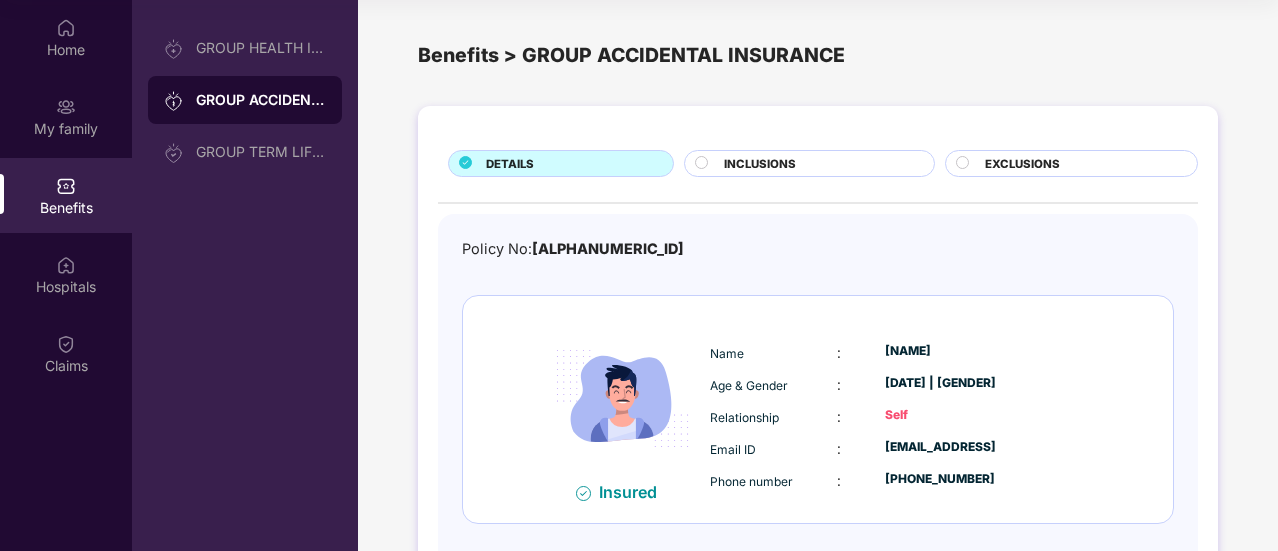 click on "INCLUSIONS" at bounding box center [760, 164] 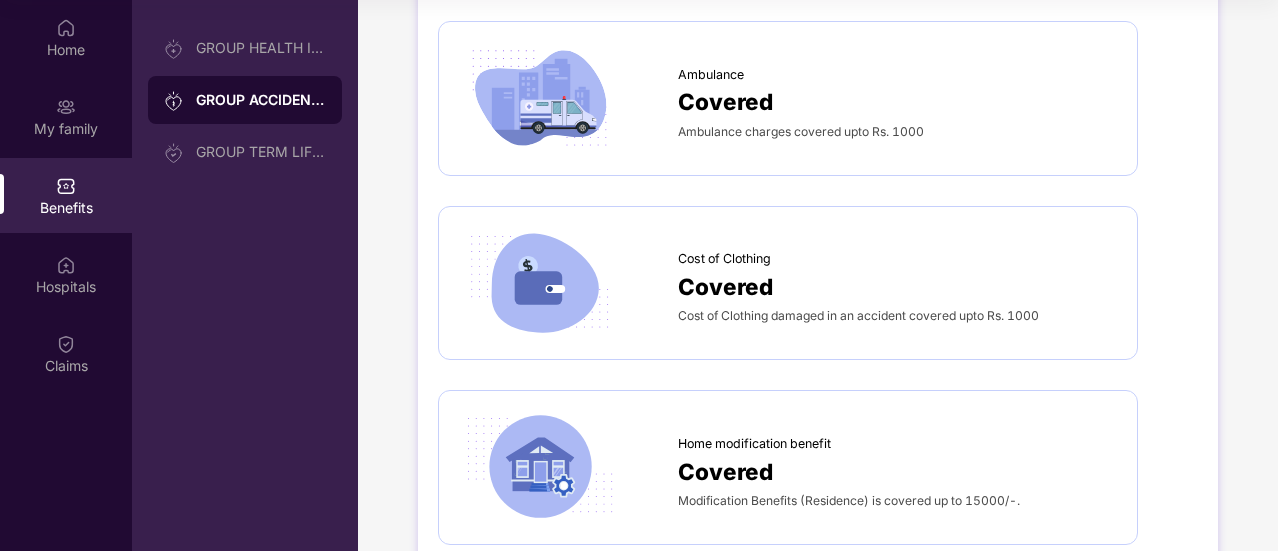 scroll, scrollTop: 1700, scrollLeft: 0, axis: vertical 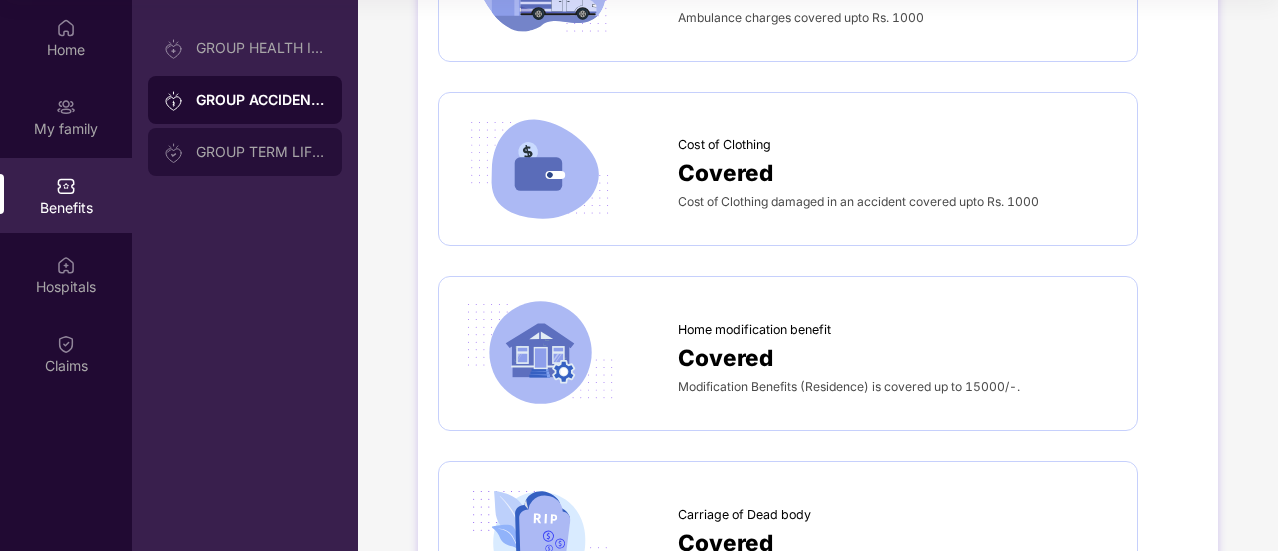 click on "GROUP TERM LIFE INSURANCE" at bounding box center [245, 152] 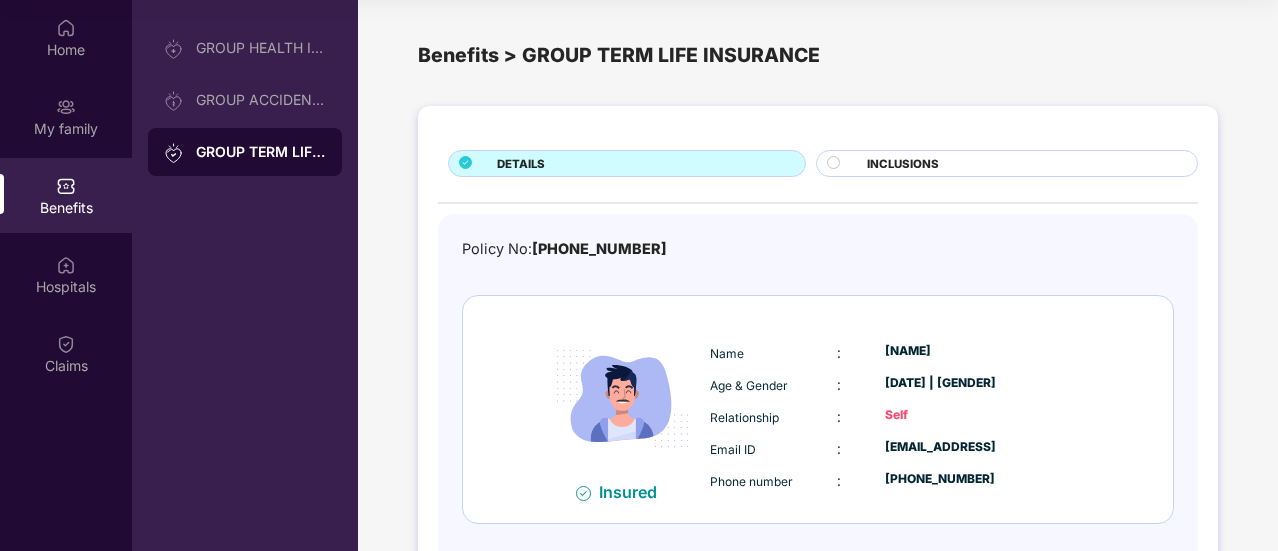 click on "INCLUSIONS" at bounding box center (903, 164) 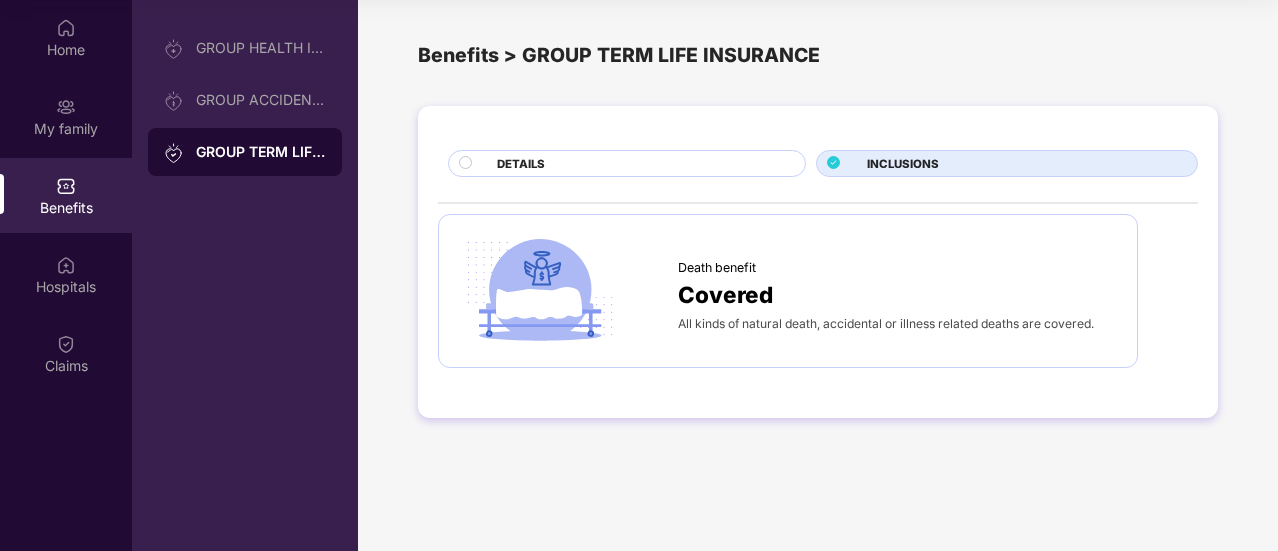 click on "DETAILS" at bounding box center [521, 164] 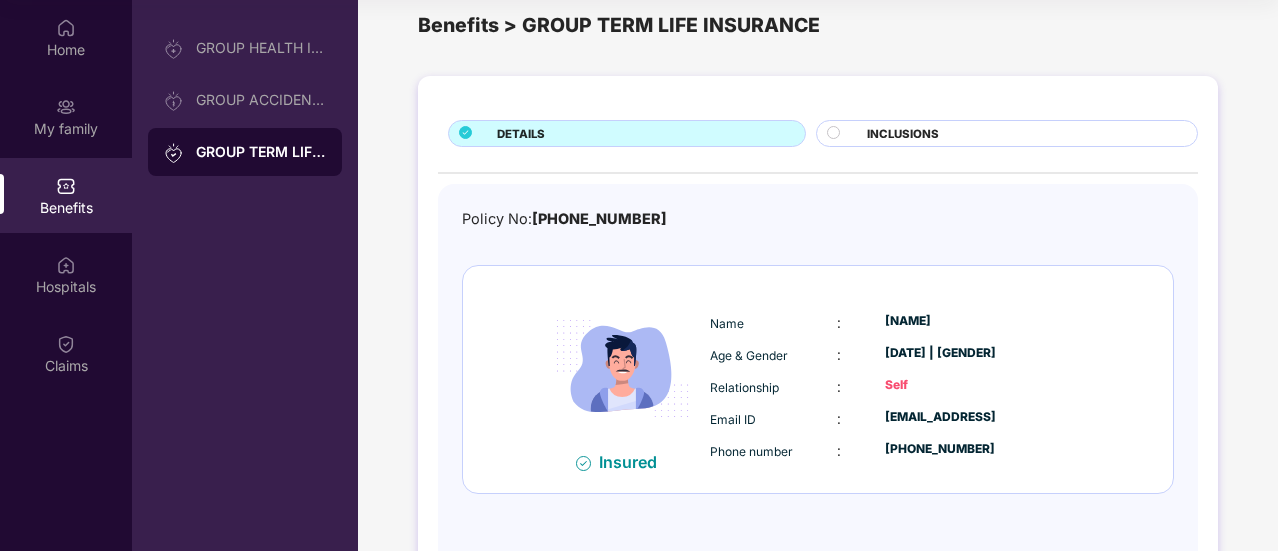 scroll, scrollTop: 0, scrollLeft: 0, axis: both 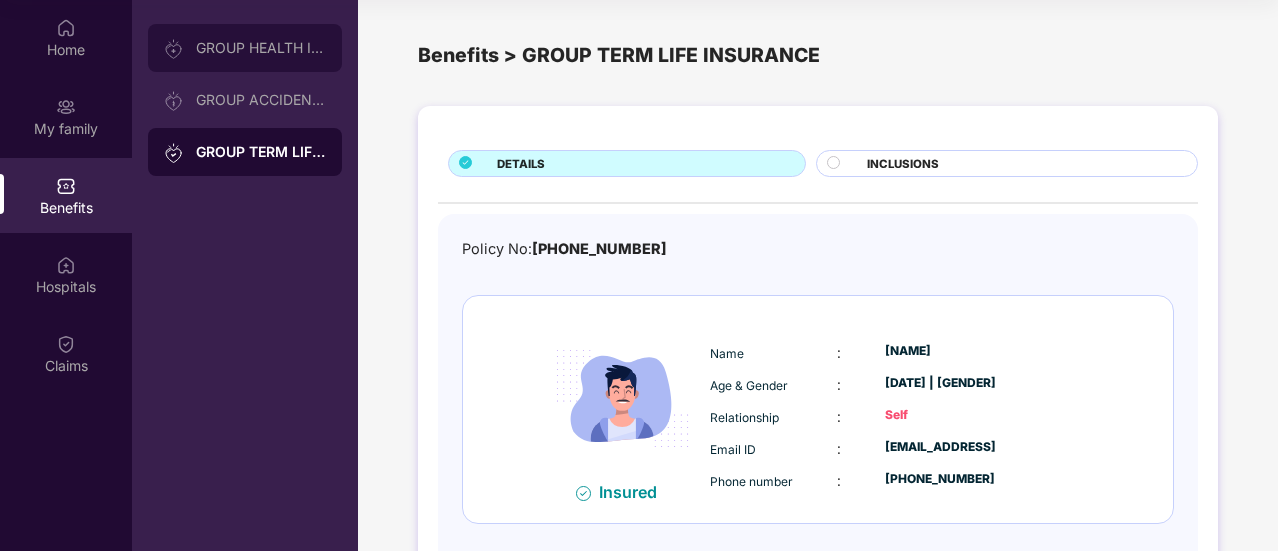 click on "GROUP HEALTH INSURANCE" at bounding box center [245, 48] 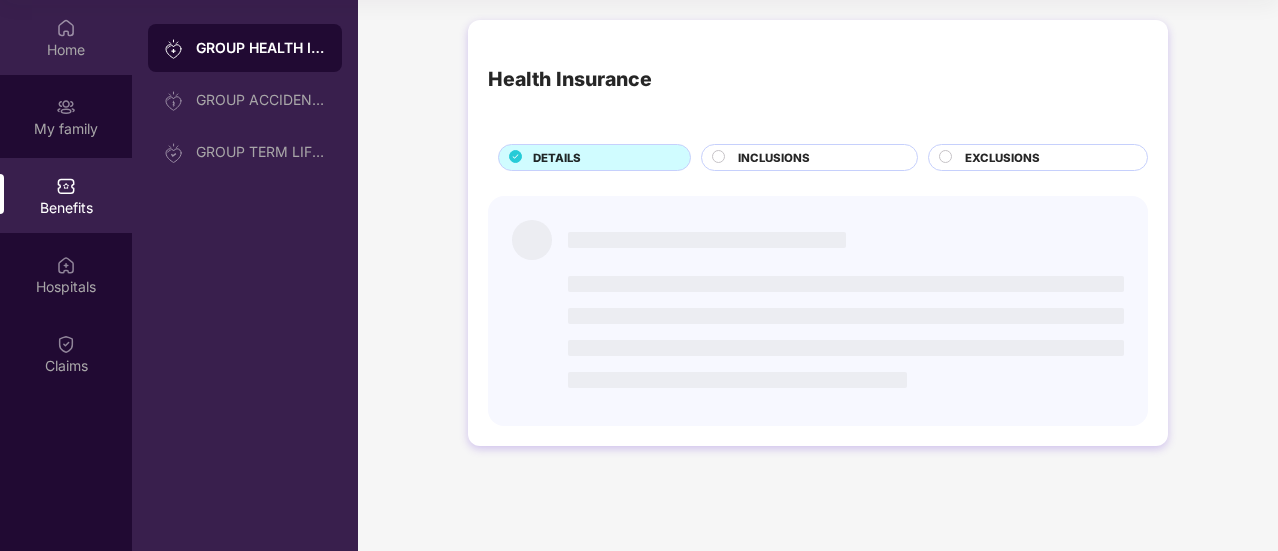 click on "Home" at bounding box center [66, 37] 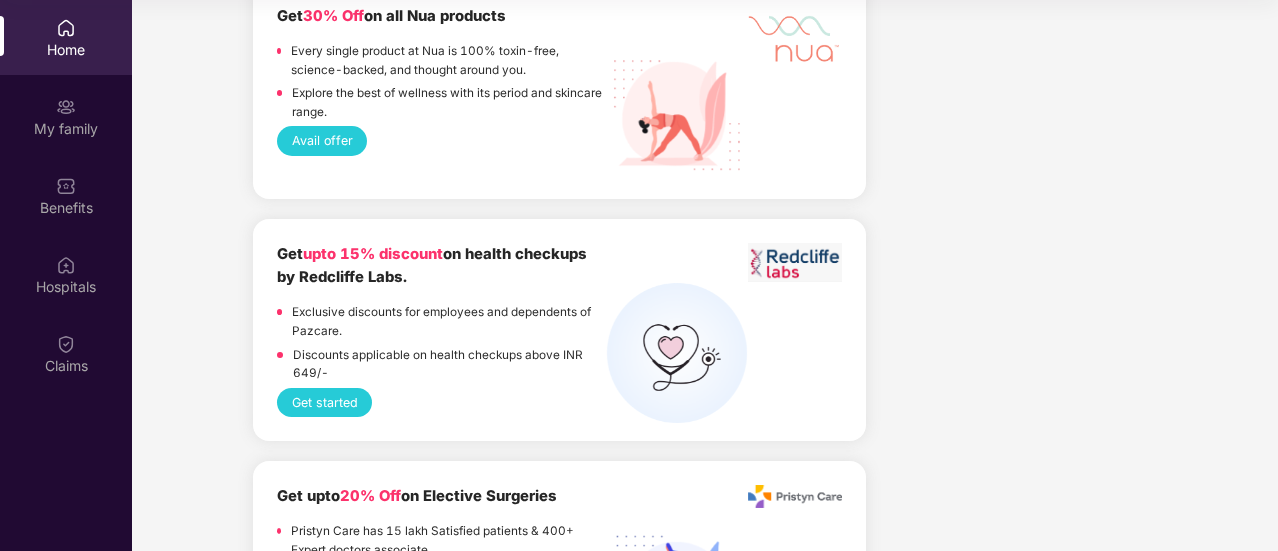 scroll, scrollTop: 2300, scrollLeft: 0, axis: vertical 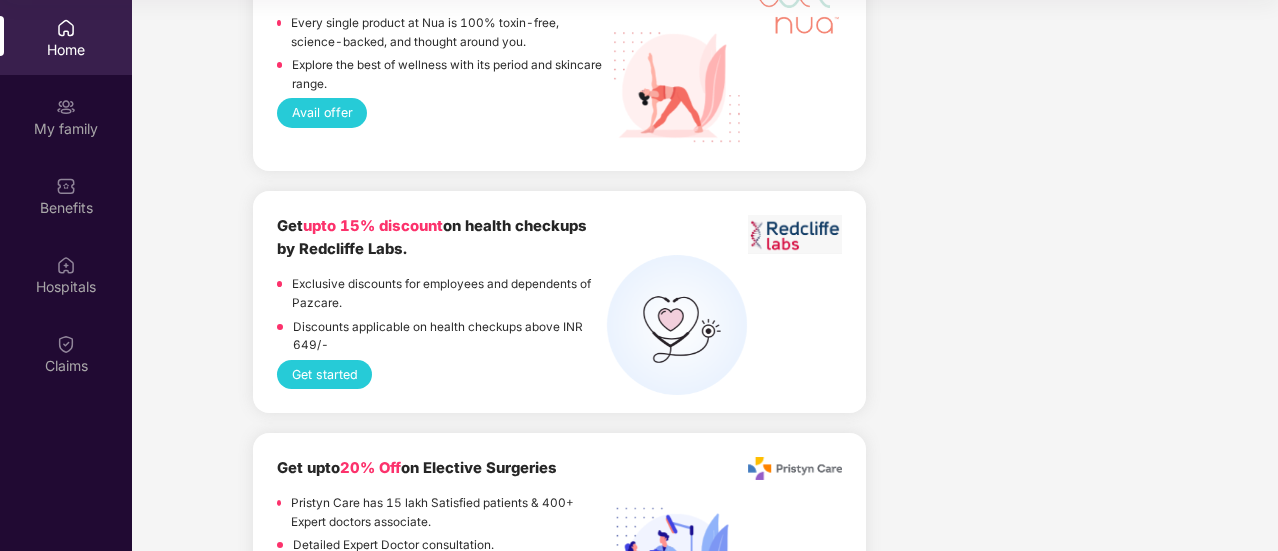 drag, startPoint x: 351, startPoint y: 226, endPoint x: 482, endPoint y: 255, distance: 134.17154 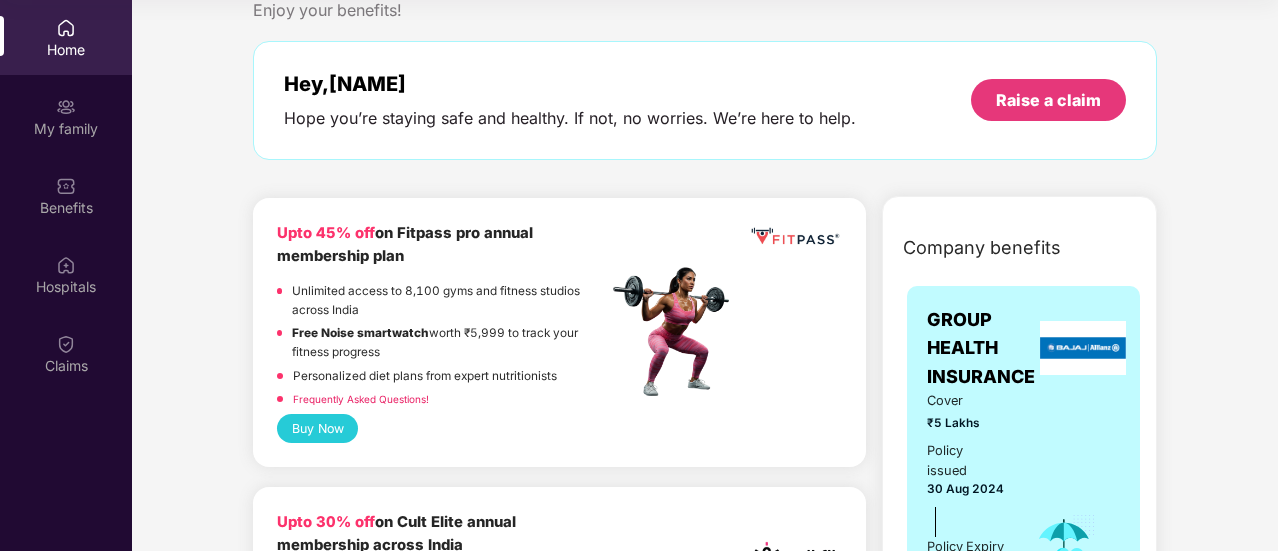 scroll, scrollTop: 0, scrollLeft: 0, axis: both 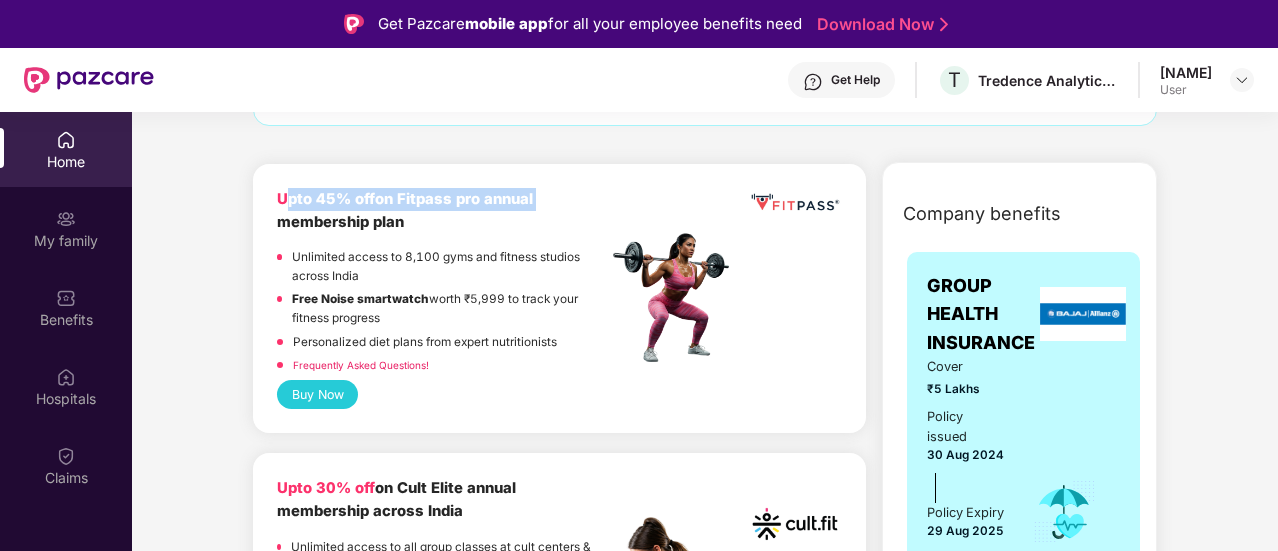 drag, startPoint x: 285, startPoint y: 197, endPoint x: 540, endPoint y: 207, distance: 255.196 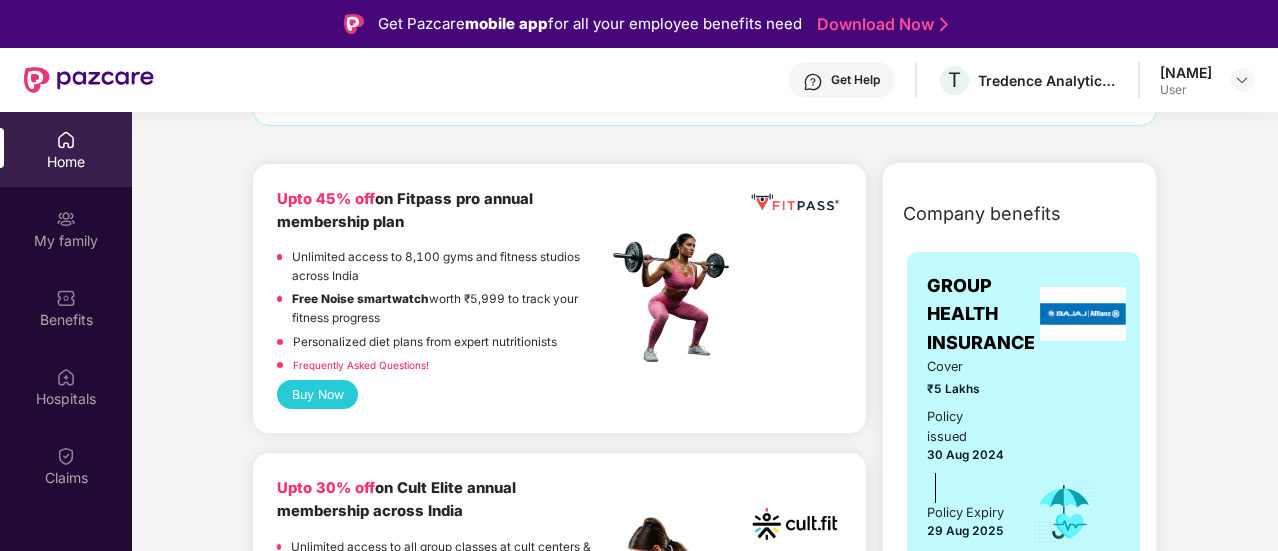 click on "Welcome back, [FIRST_NAME]! Enjoy your benefits! Hey,  [FIRST_NAME] Hope you’re staying safe and healthy. If not, no worries. We’re here to help. Raise a claim Upto 45% off  on Fitpass pro annual membership plan Unlimited access to 8,100 gyms and fitness studios across India Free Noise smartwatch  worth ₹5,999 to track your fitness progress Personalized diet plans from expert nutritionists             Frequently Asked Questions!        Buy Now Upto 30% off  on Cult Elite annual membership across India Unlimited access to all group classes at cult centers & ELITE/PRO GYMS in your city. 10% discount on Cult Store.  Registered mobile number should not have active memberships. Buy Now Doctor Consultation for your family Audio/Video consultation across multiple specialities Cover entire family (upto 5 members) Contact experts 24 X 7 Start Consultation Get  20% Off  on Annual  Dental Health Plan Unlimited 24x7 Video Consultations Treatment voucher of ₹ 1500 Unlimited Digital high-resolution Intra Oral X-Rays Get" at bounding box center [705, 2305] 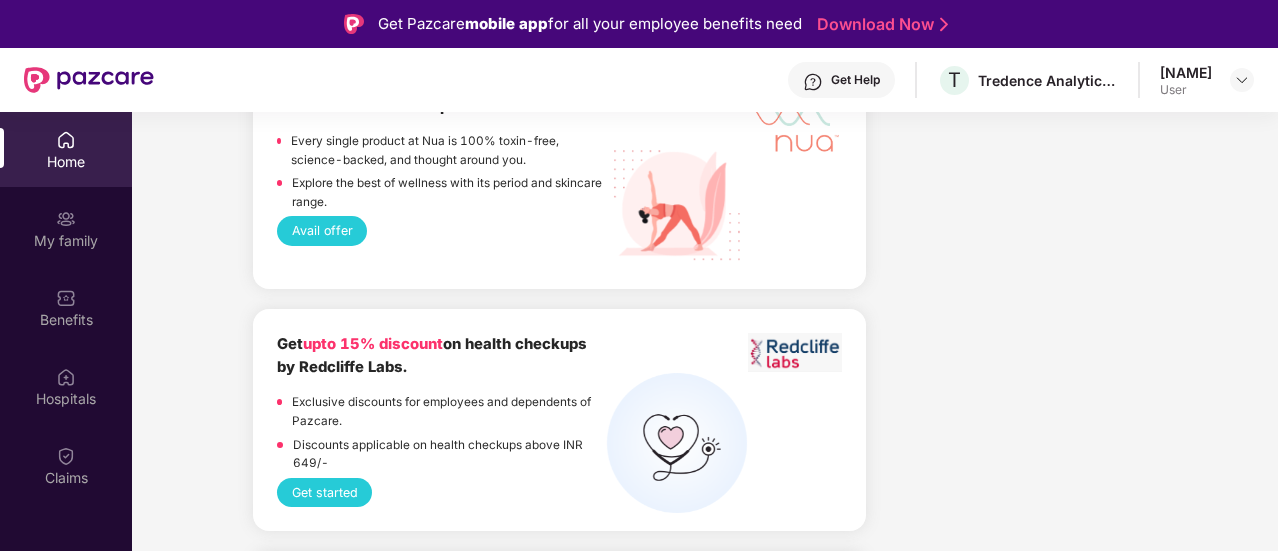 scroll, scrollTop: 2300, scrollLeft: 0, axis: vertical 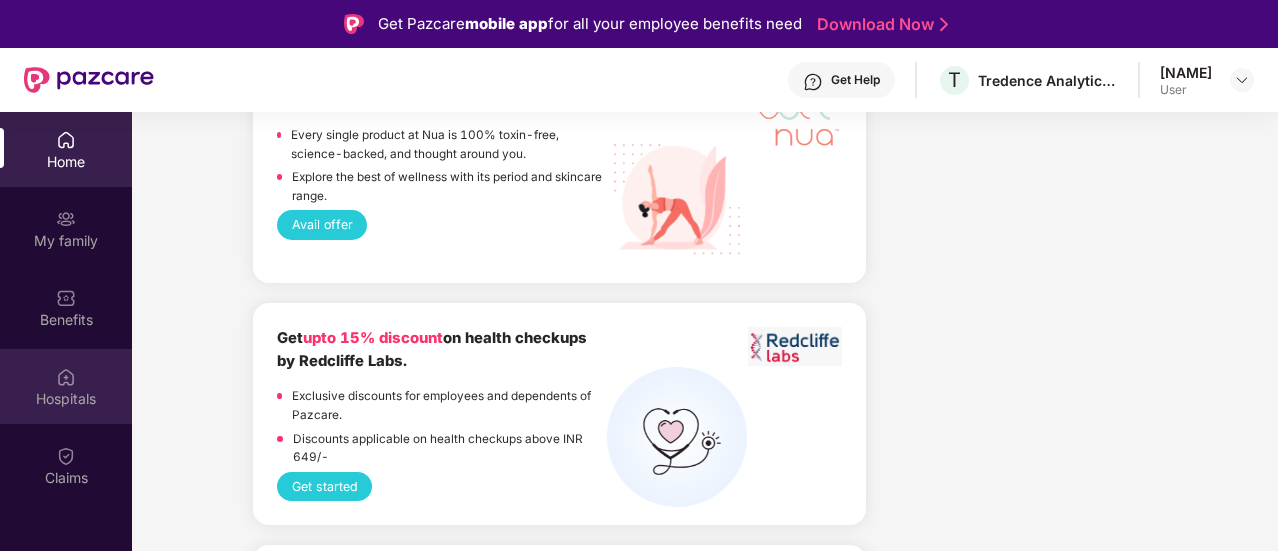 click on "Hospitals" at bounding box center (66, 399) 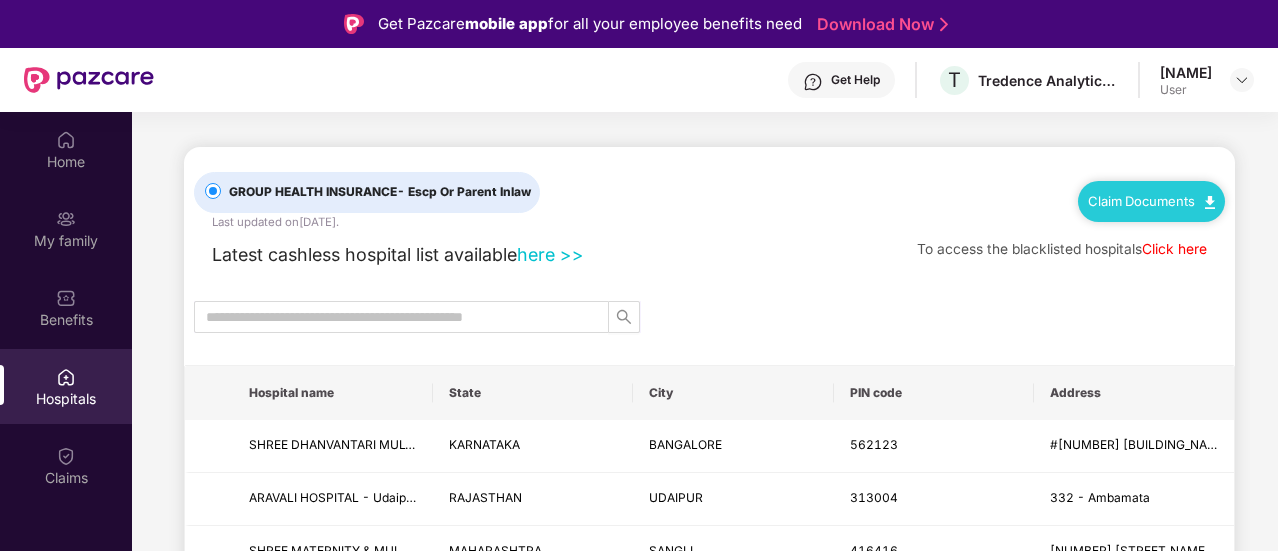 scroll, scrollTop: 100, scrollLeft: 0, axis: vertical 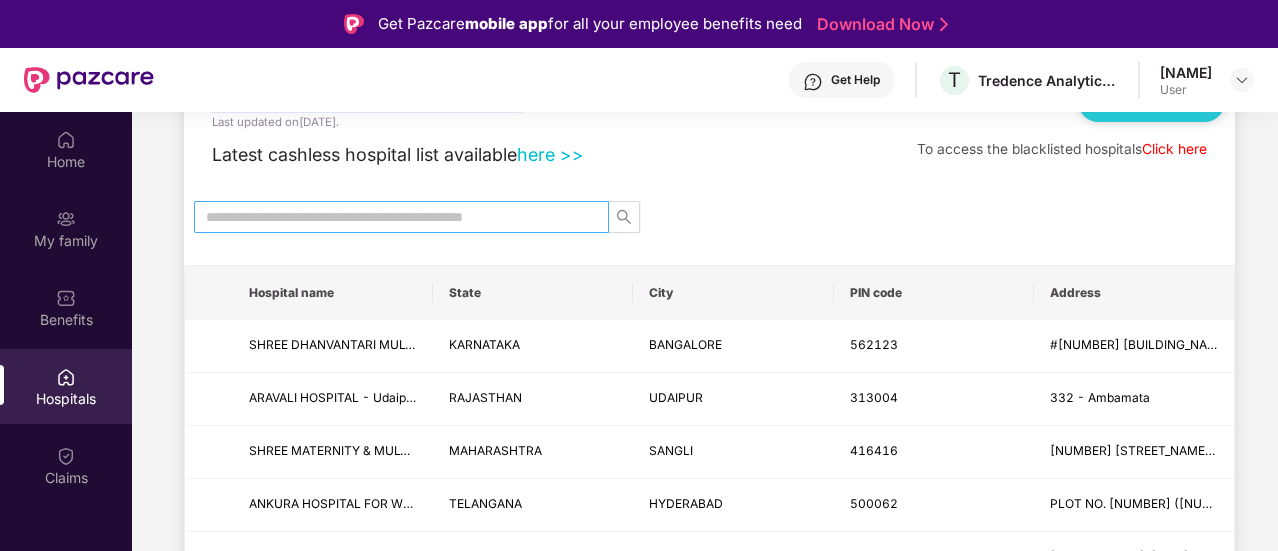 click at bounding box center [393, 217] 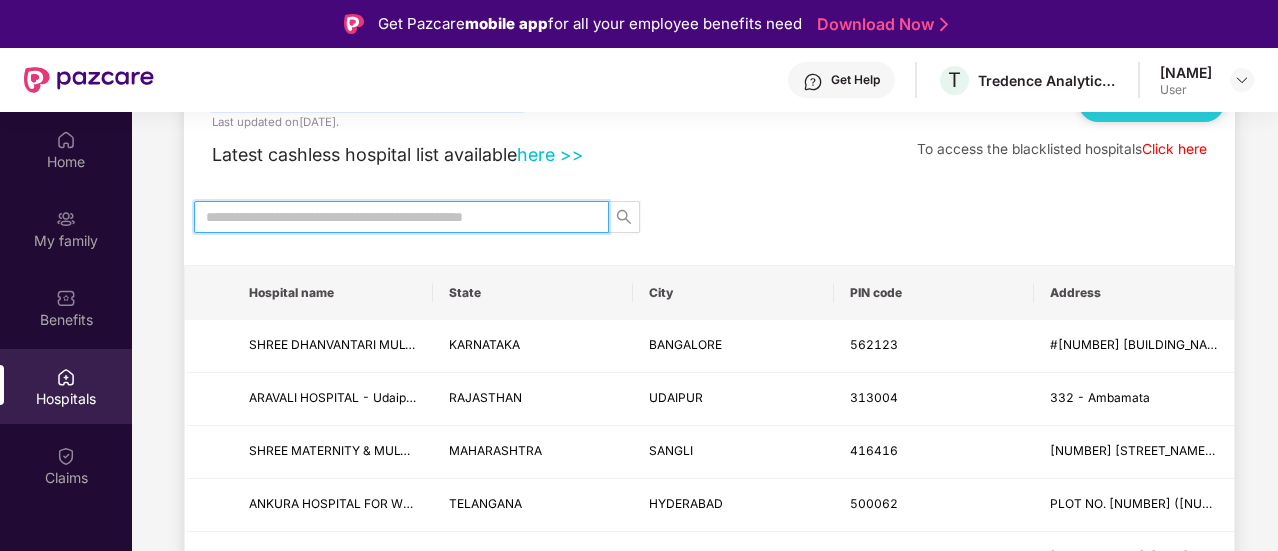 type on "*" 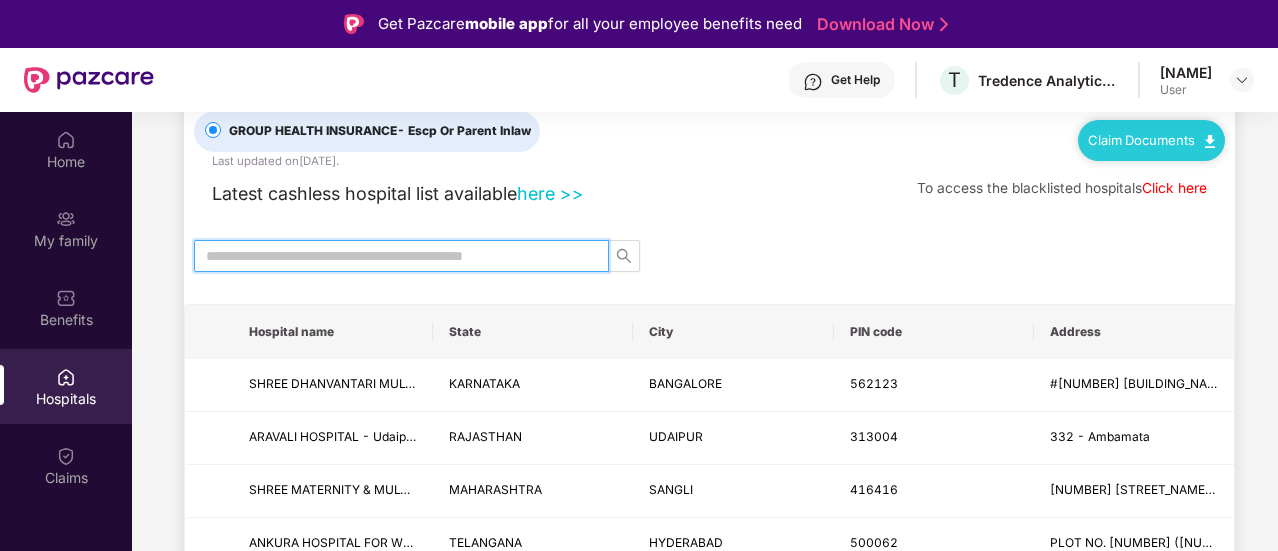 scroll, scrollTop: 0, scrollLeft: 0, axis: both 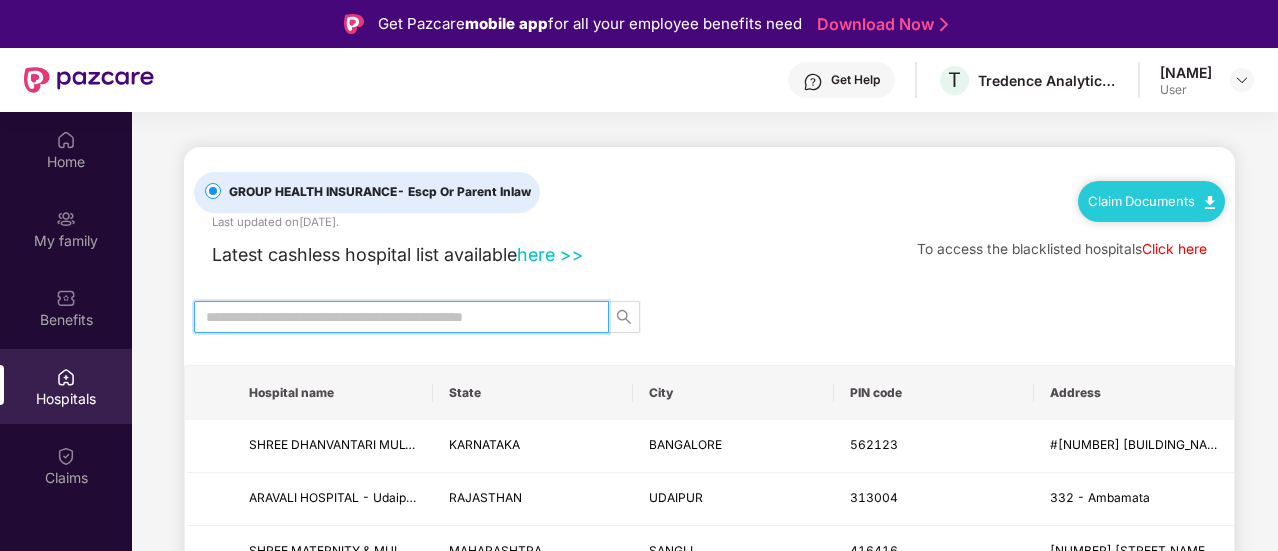 click at bounding box center [393, 317] 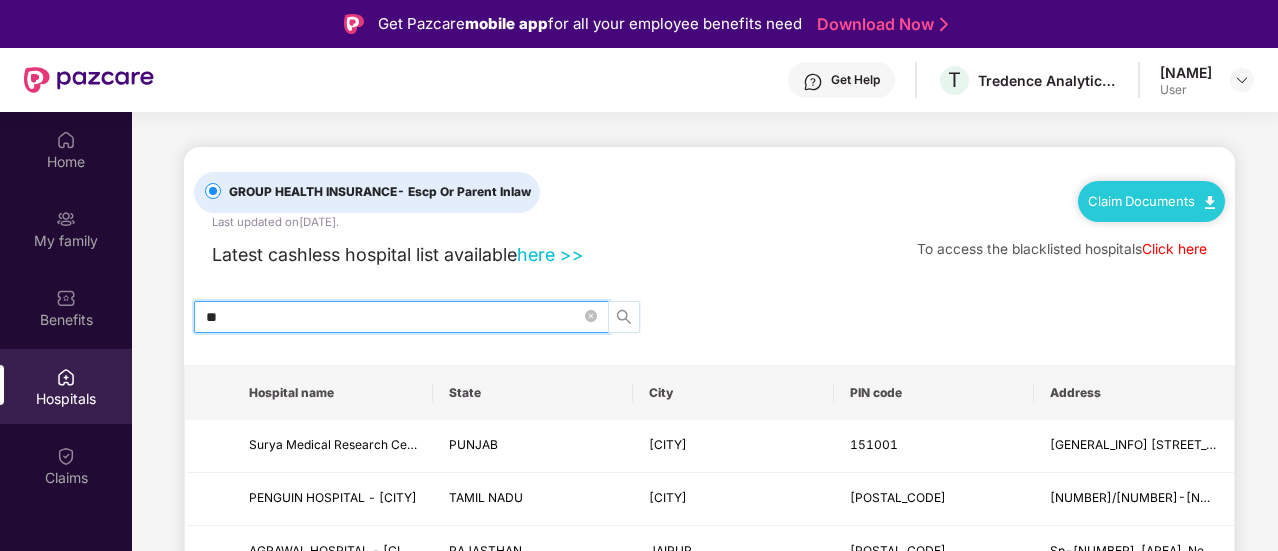 click at bounding box center (624, 317) 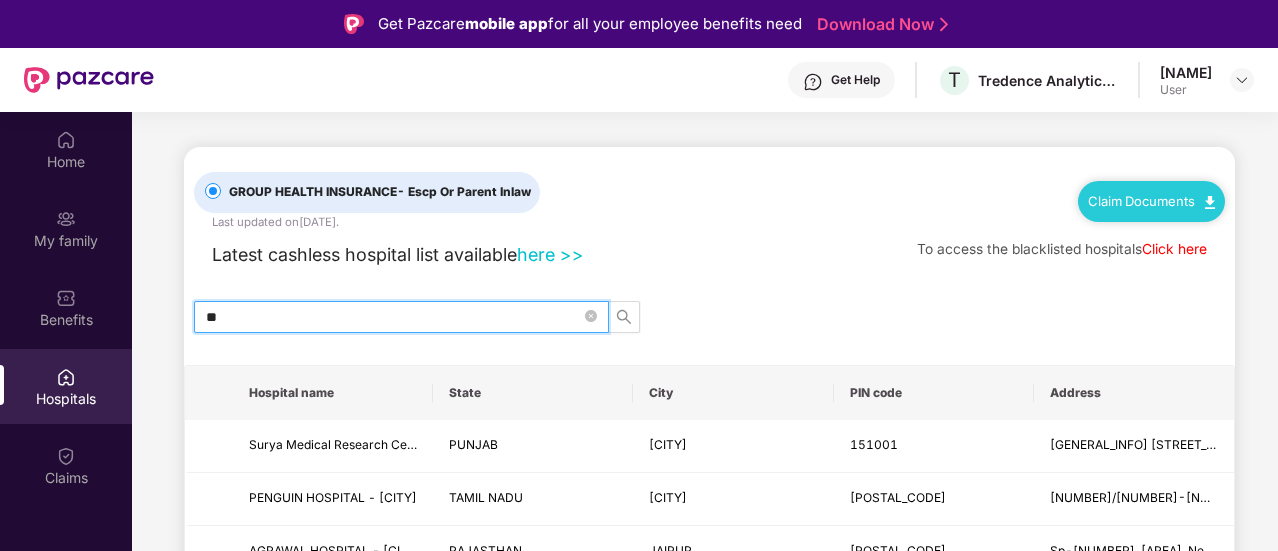 click on "**" at bounding box center (393, 317) 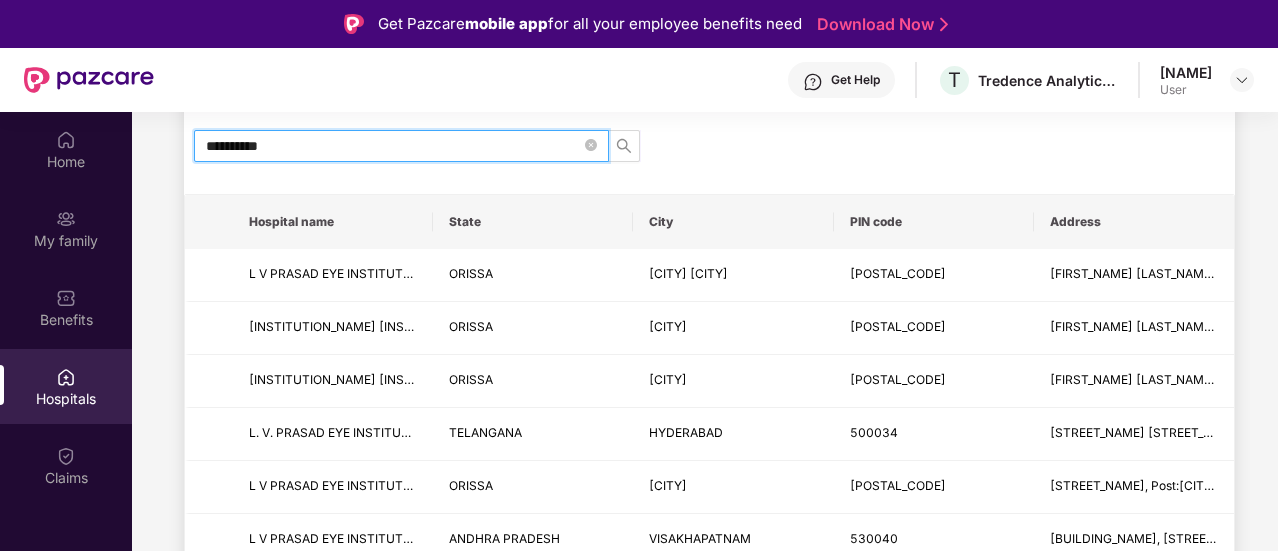 scroll, scrollTop: 200, scrollLeft: 0, axis: vertical 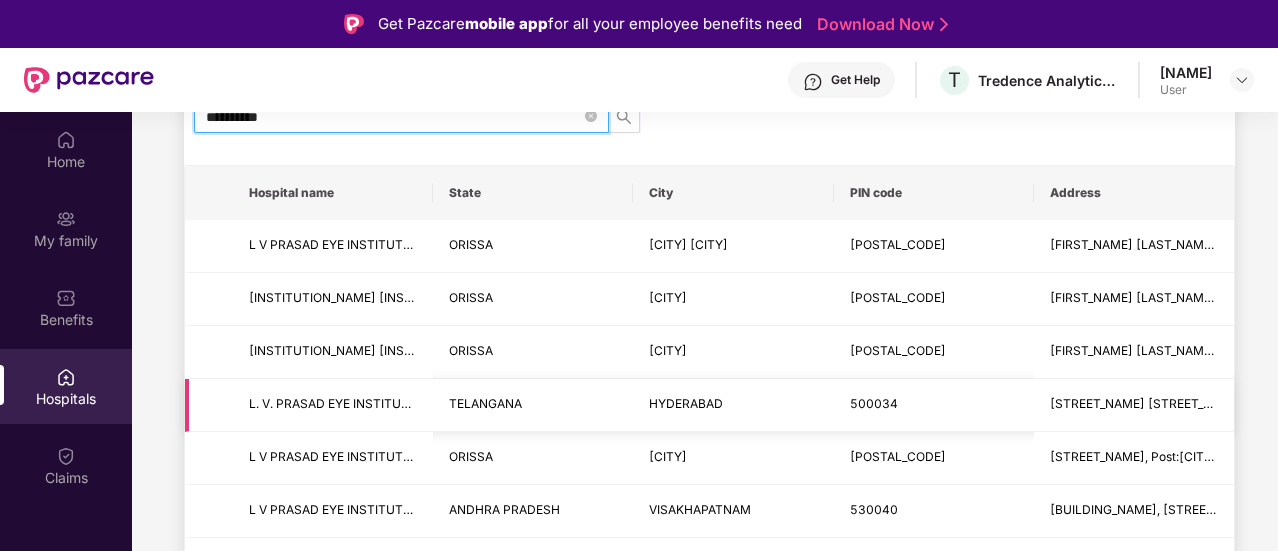 type on "**********" 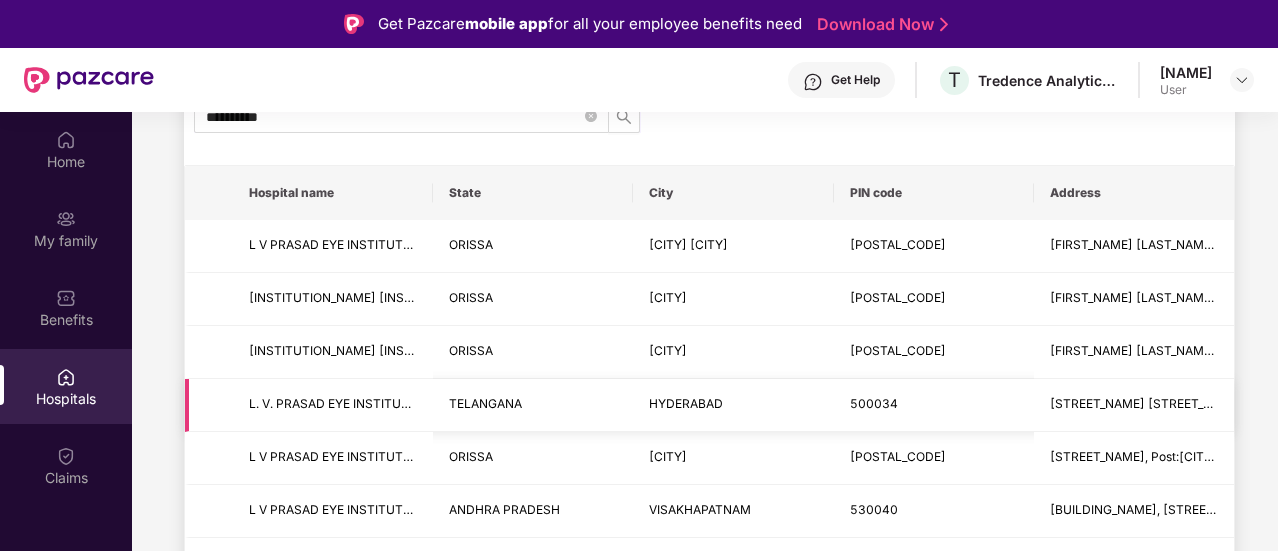 click on "L. V. PRASAD EYE INSTITUTE - [CITY]" at bounding box center [333, 404] 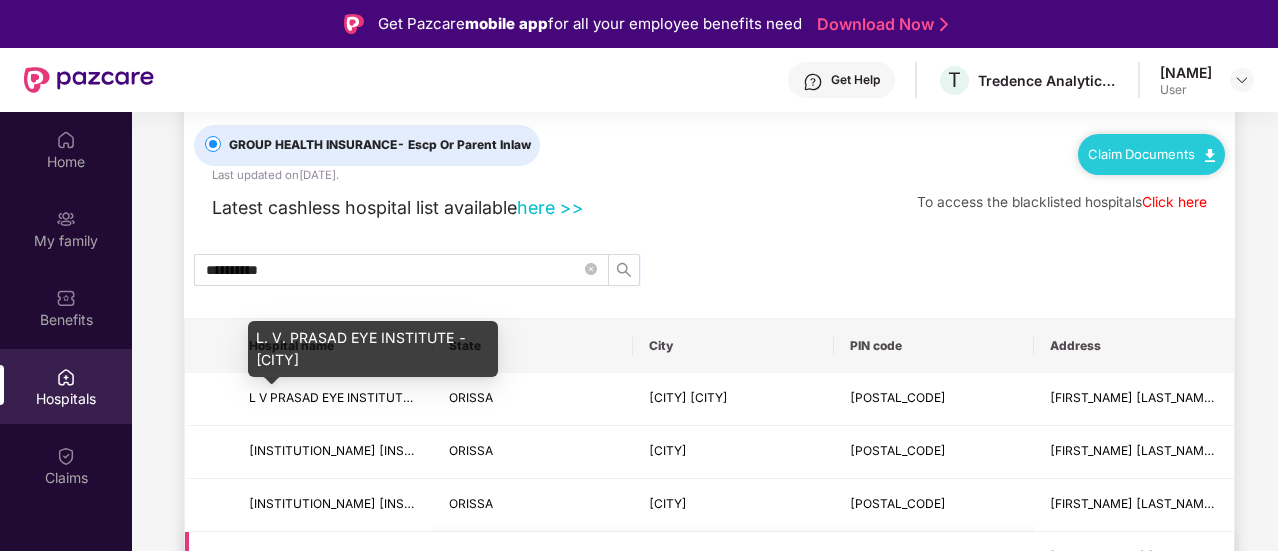 scroll, scrollTop: 0, scrollLeft: 0, axis: both 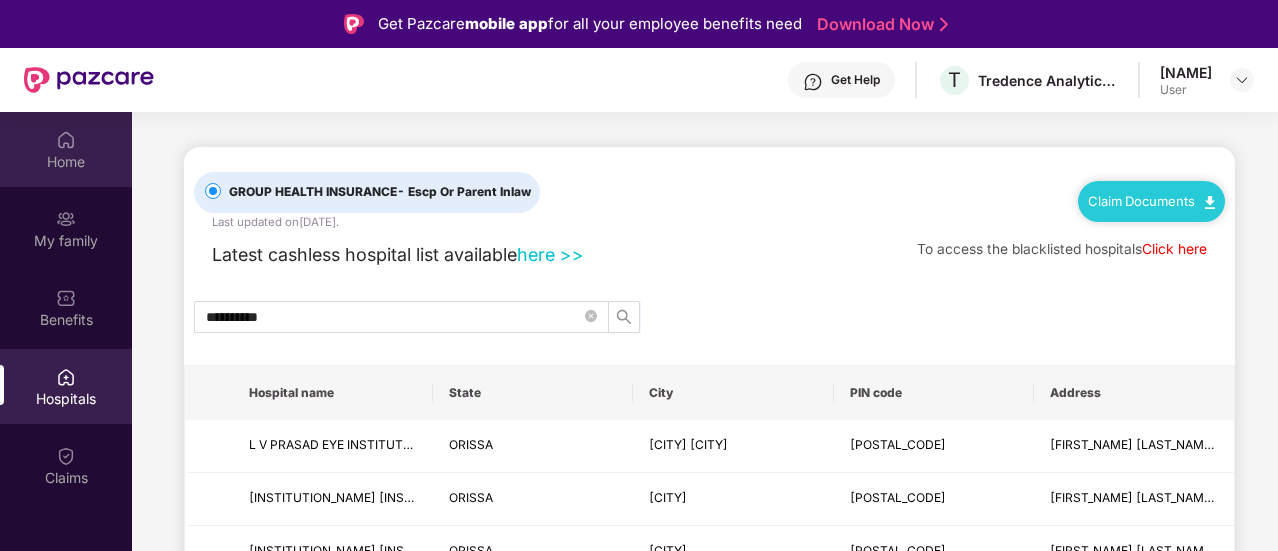 click on "Home" at bounding box center (66, 149) 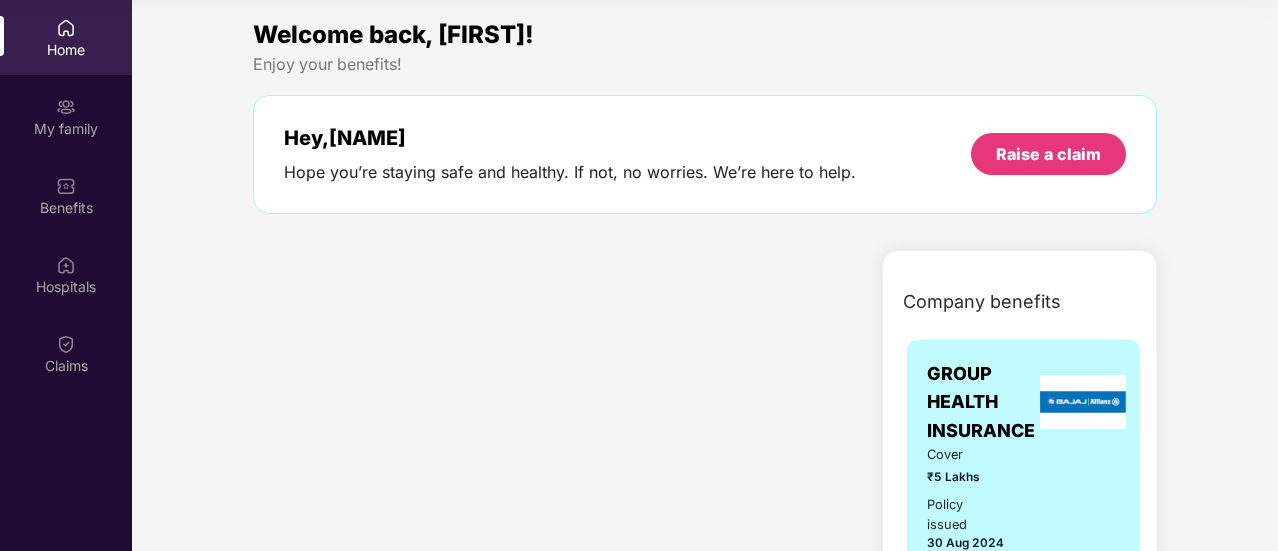 scroll, scrollTop: 0, scrollLeft: 0, axis: both 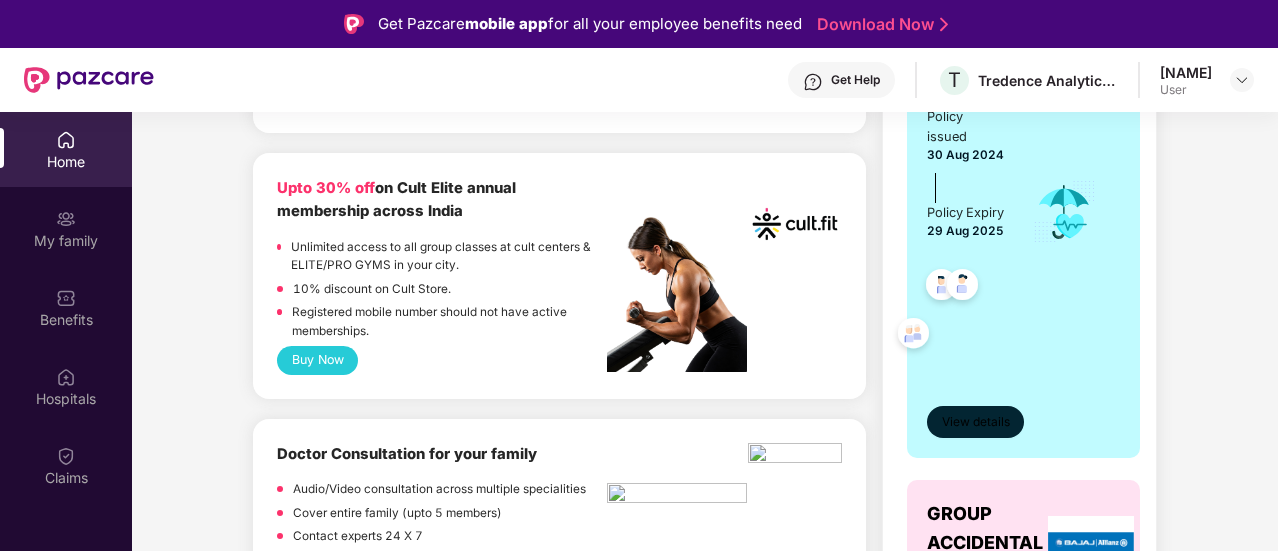 click on "View details" at bounding box center [976, 422] 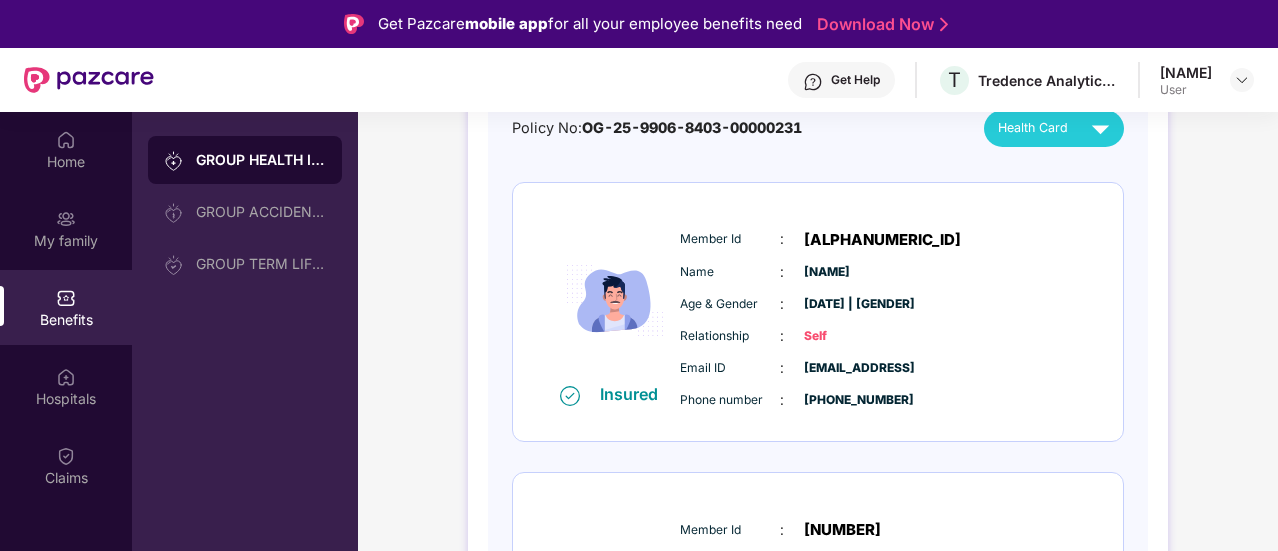 scroll, scrollTop: 100, scrollLeft: 0, axis: vertical 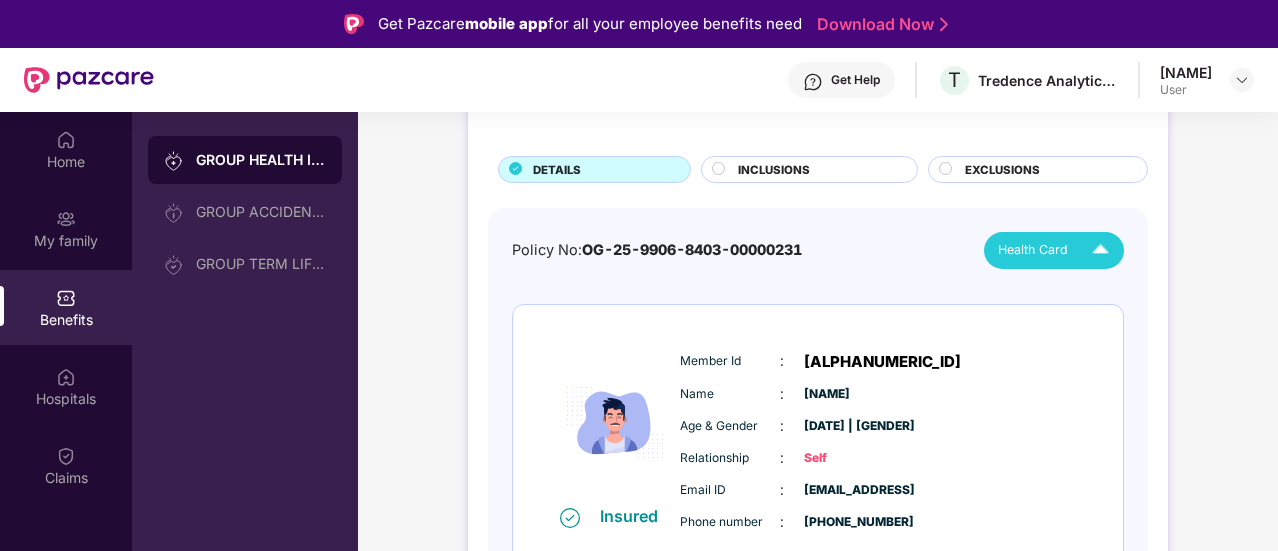 click on "Health Card" at bounding box center (1033, 250) 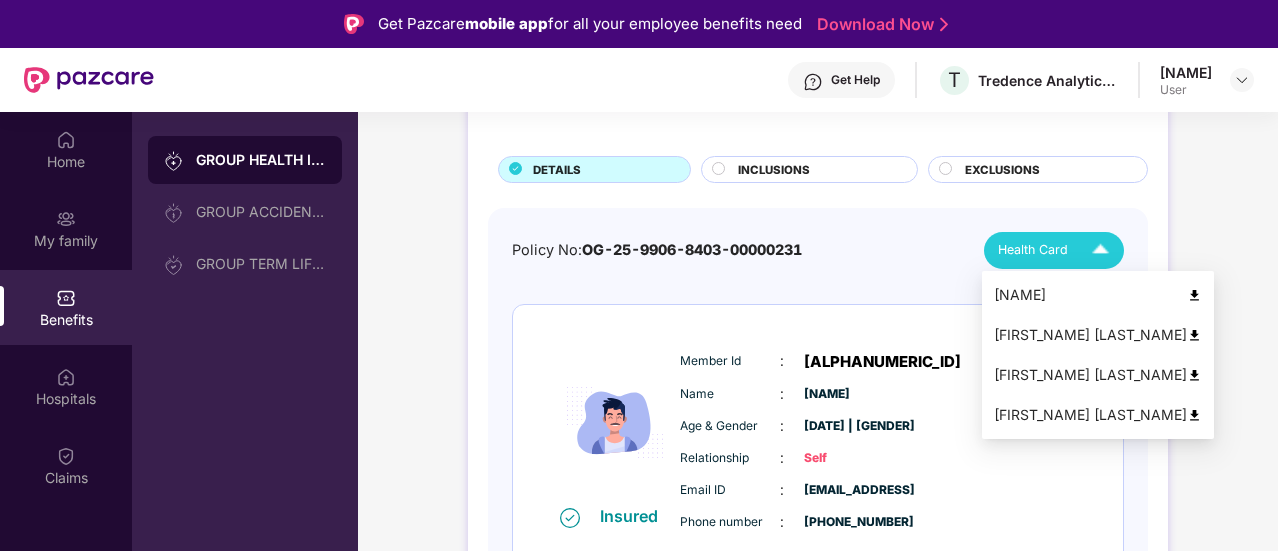 click on "Policy No:  [ALPHANUMERIC_ID] Health Card" at bounding box center [818, 250] 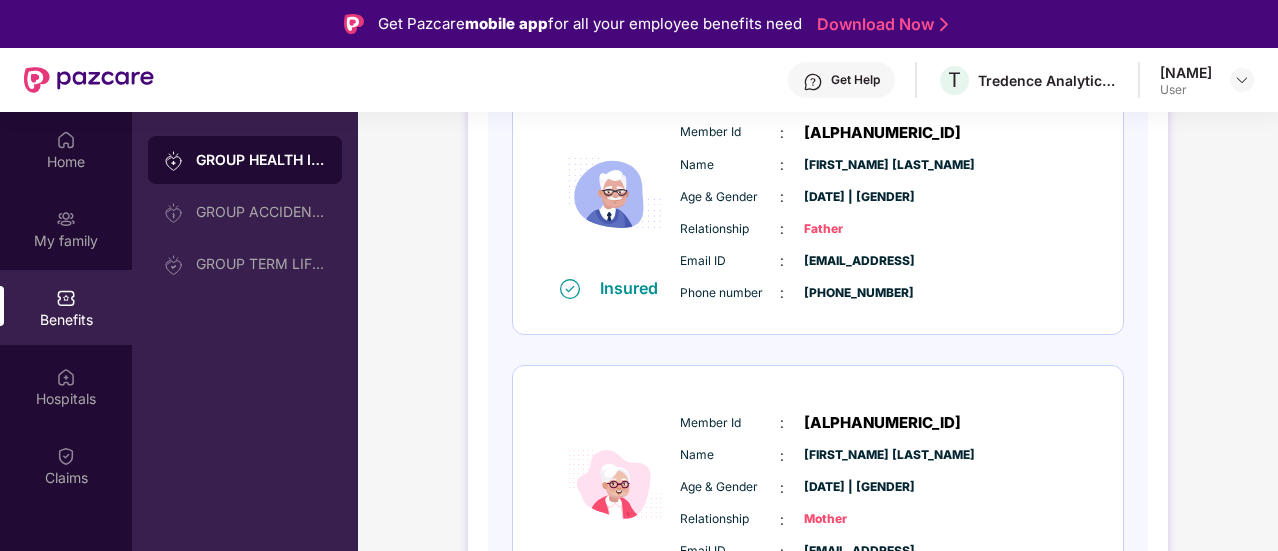 scroll, scrollTop: 993, scrollLeft: 0, axis: vertical 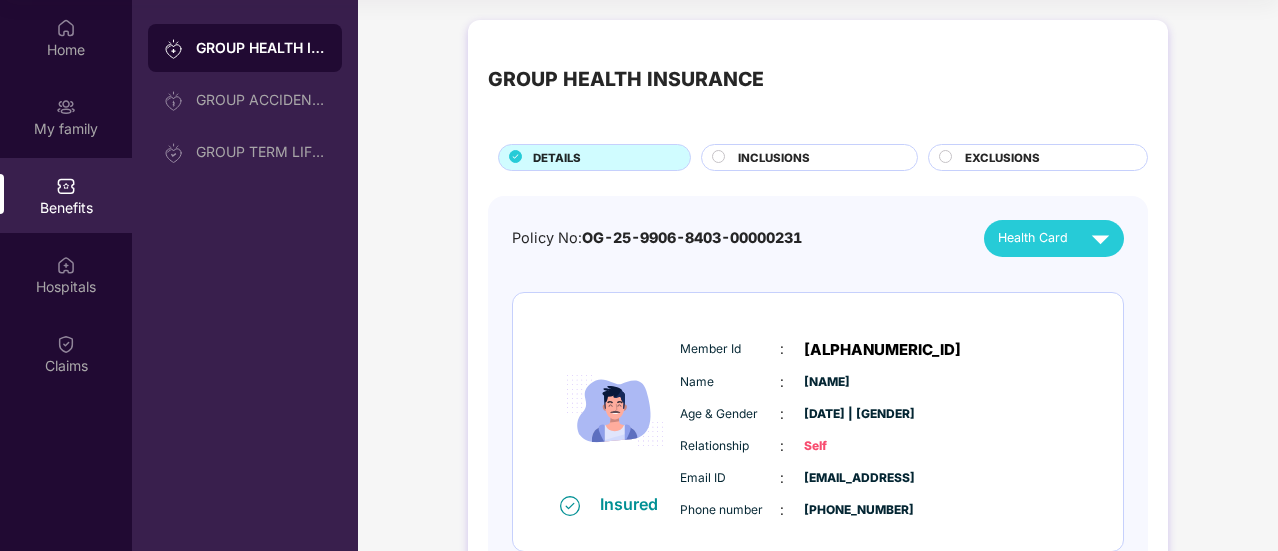 click on "INCLUSIONS" at bounding box center (817, 159) 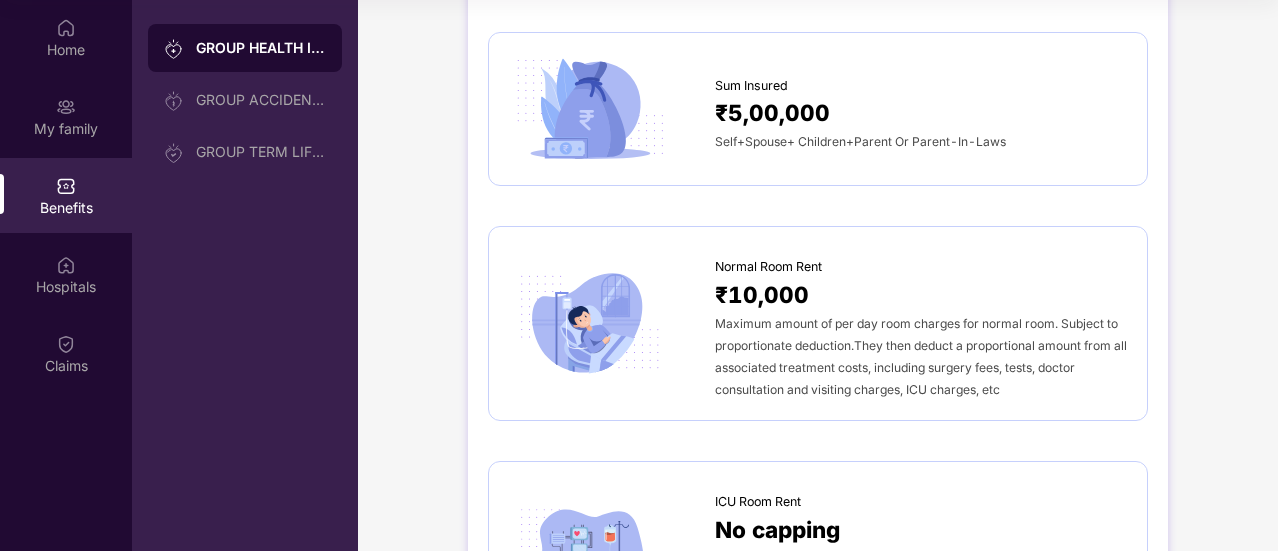scroll, scrollTop: 0, scrollLeft: 0, axis: both 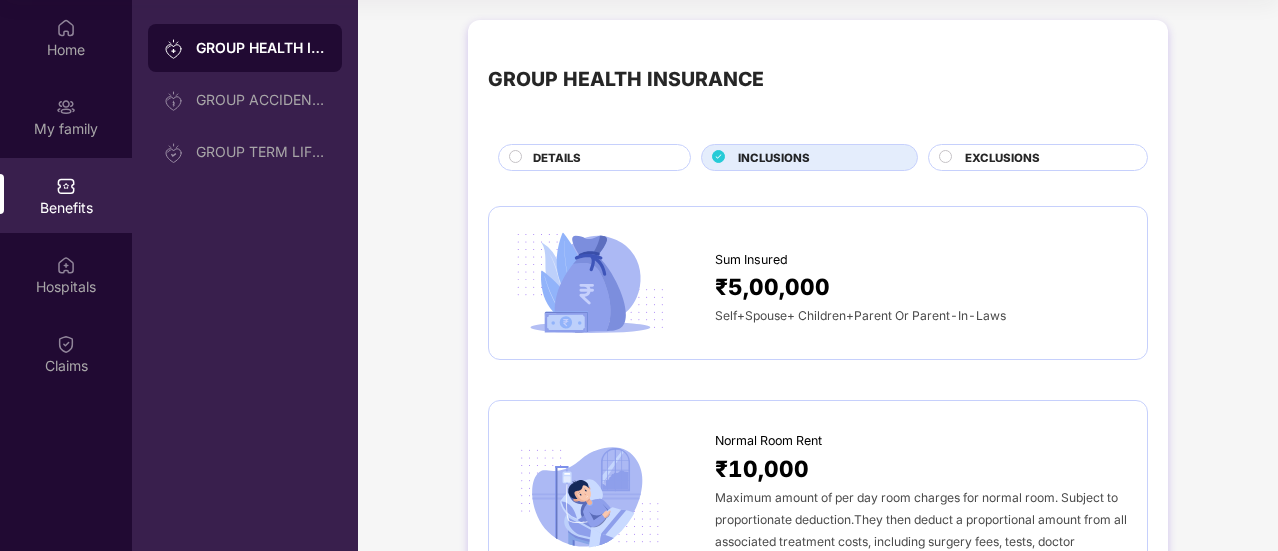 click on "EXCLUSIONS" at bounding box center [1046, 159] 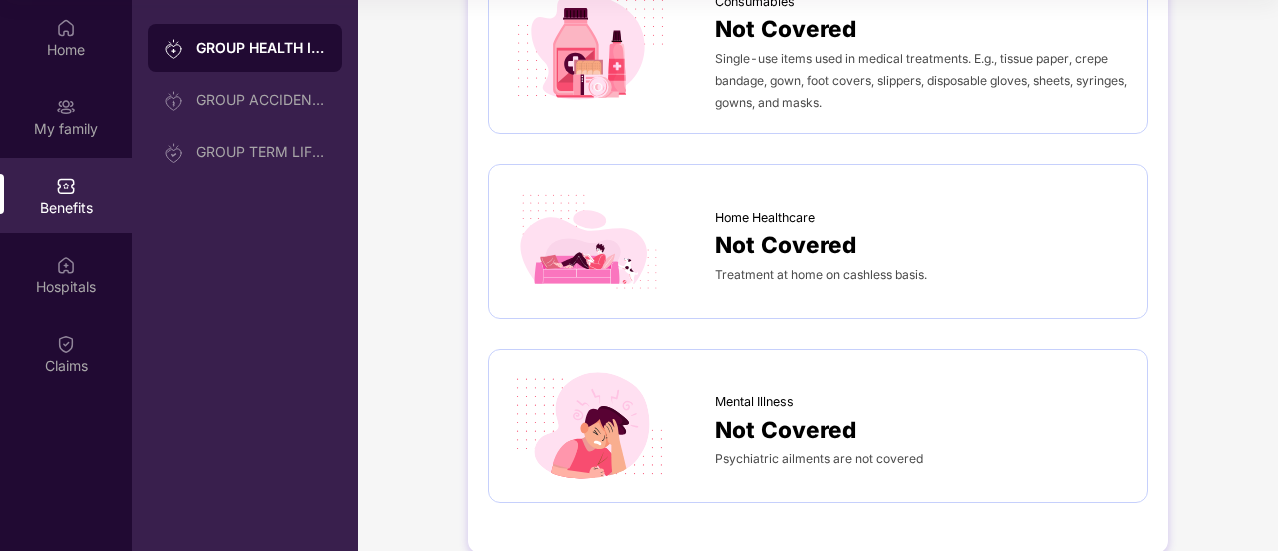scroll, scrollTop: 1563, scrollLeft: 0, axis: vertical 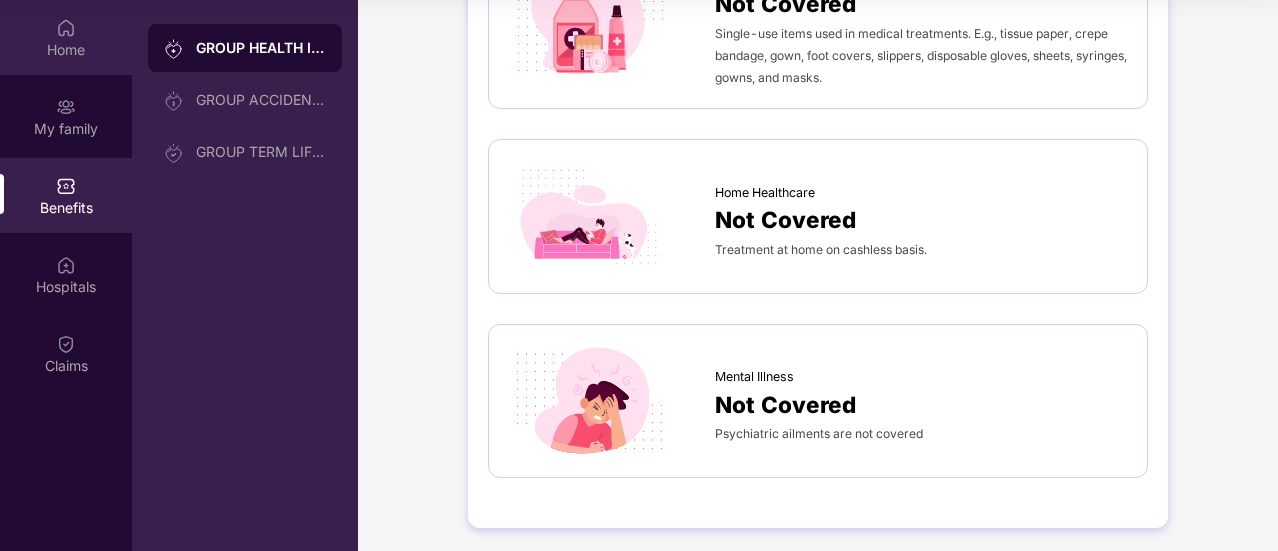 click on "Home" at bounding box center (66, 50) 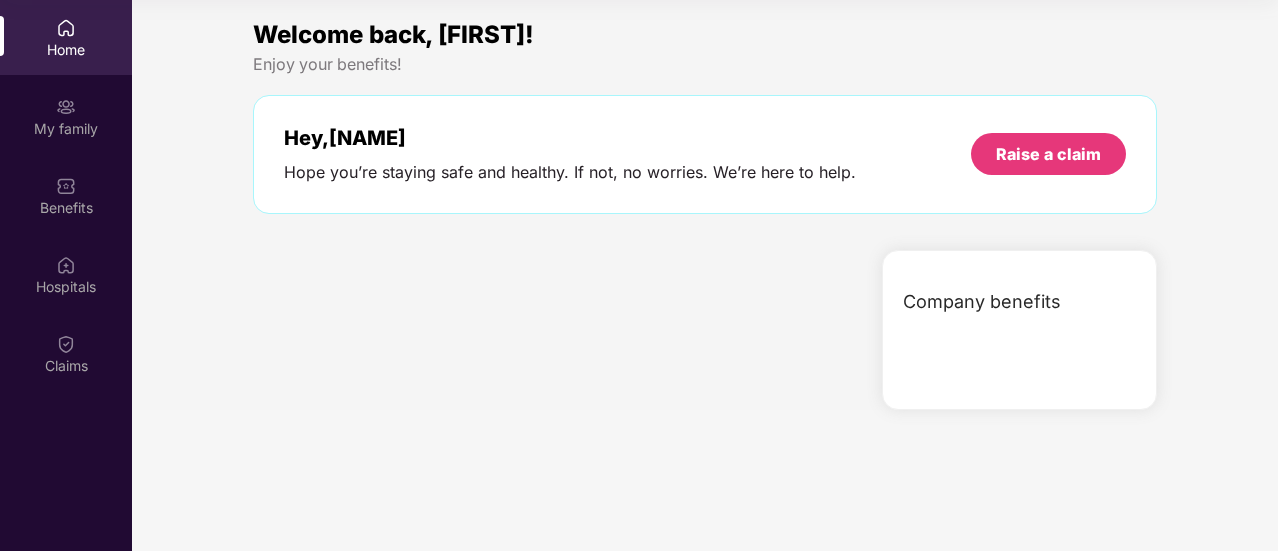 scroll, scrollTop: 0, scrollLeft: 0, axis: both 